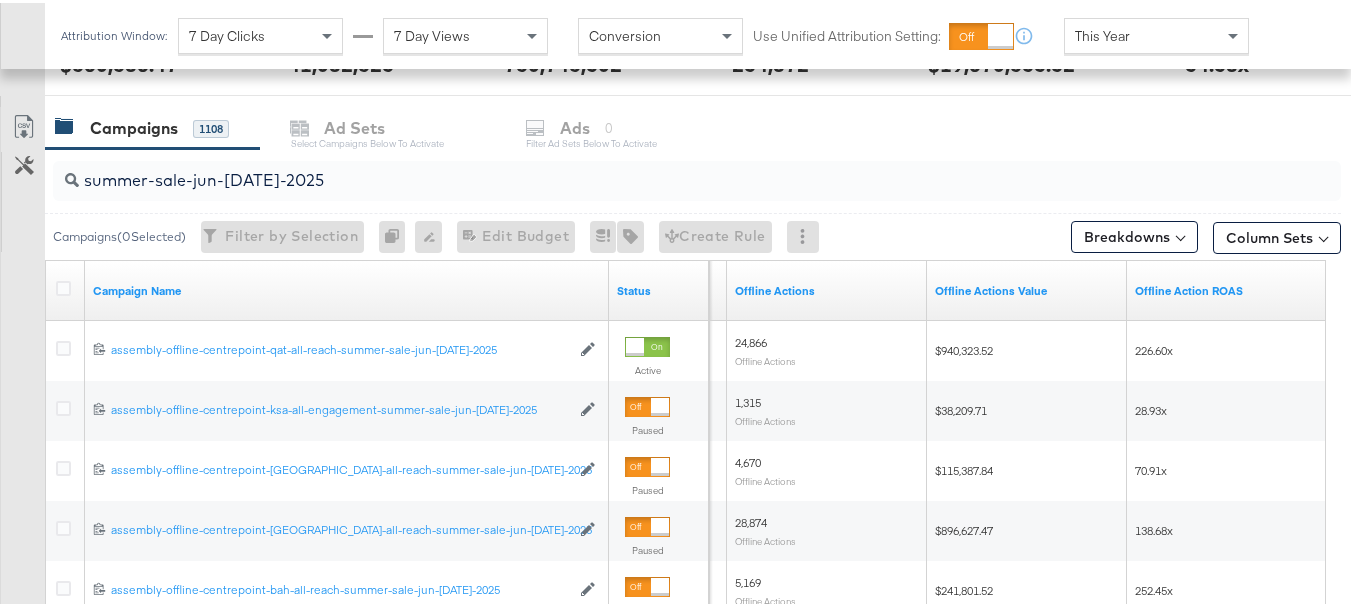 scroll, scrollTop: 750, scrollLeft: 0, axis: vertical 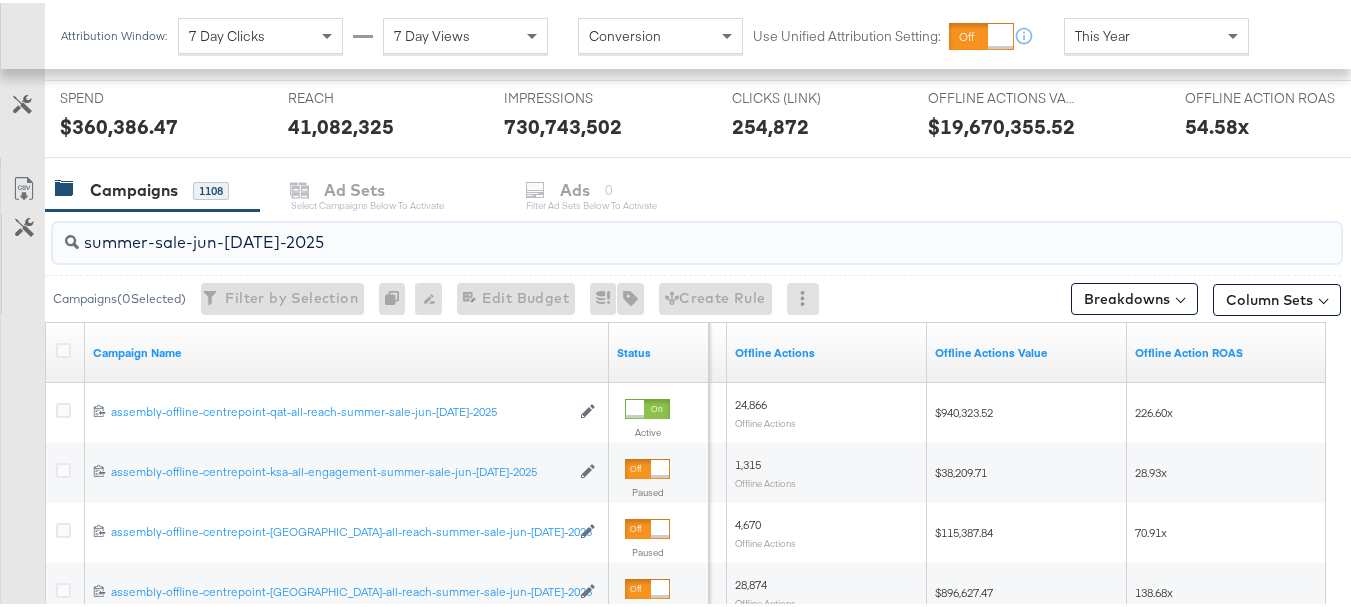 click on "summer-sale-jun-[DATE]-2025" at bounding box center [653, 231] 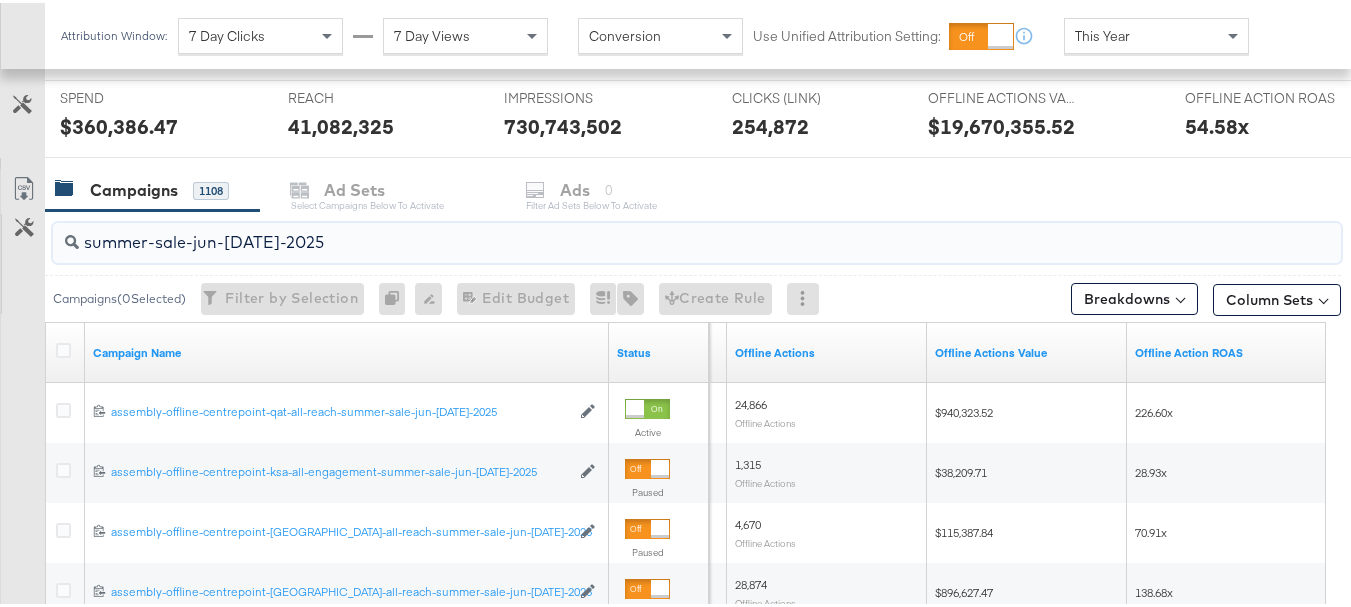 paste on "assembly-offline-centrepoint-ksa-all-reach-" 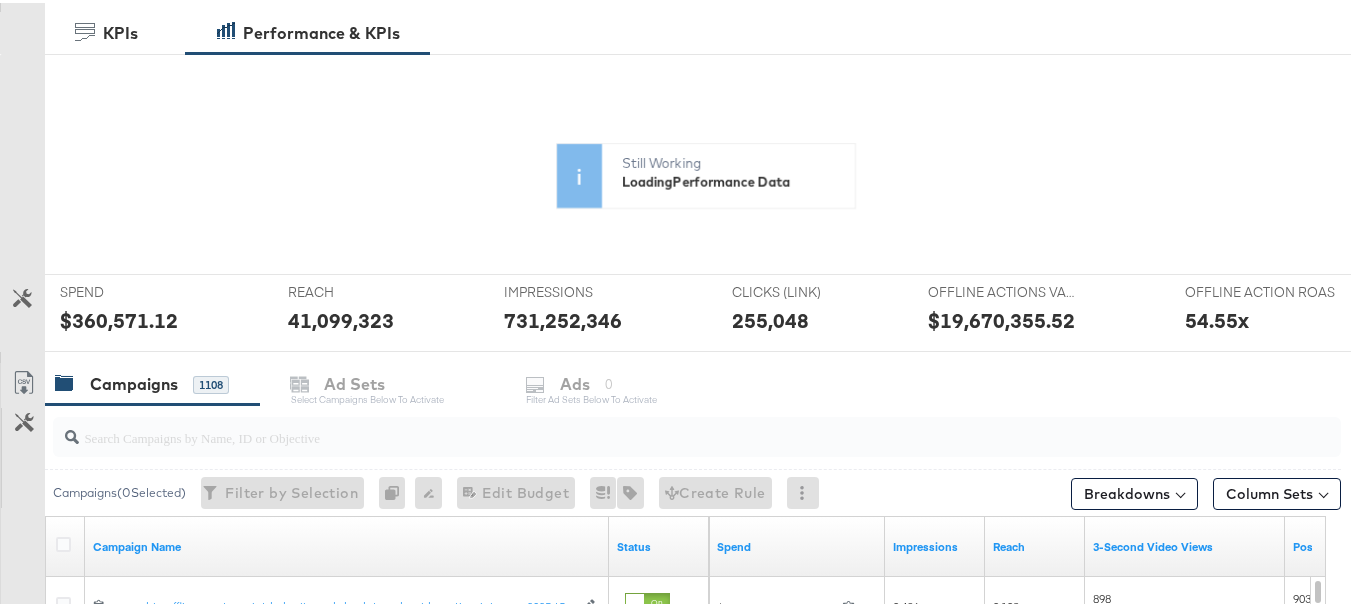 scroll, scrollTop: 400, scrollLeft: 0, axis: vertical 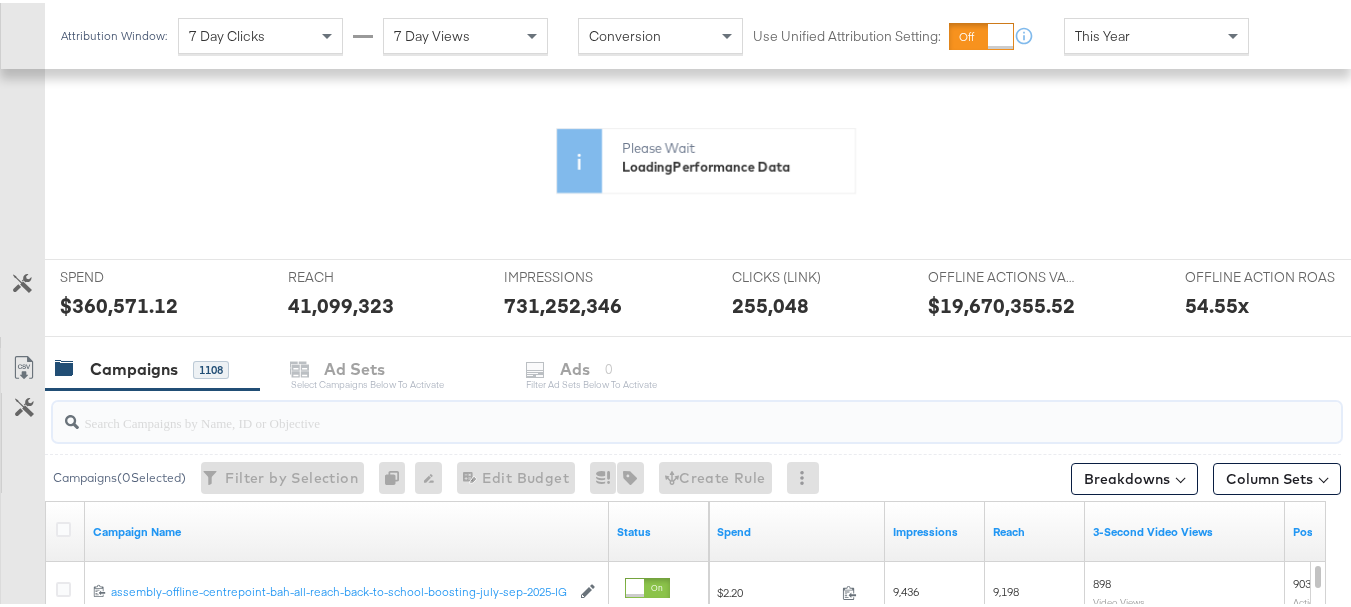 click at bounding box center [653, 411] 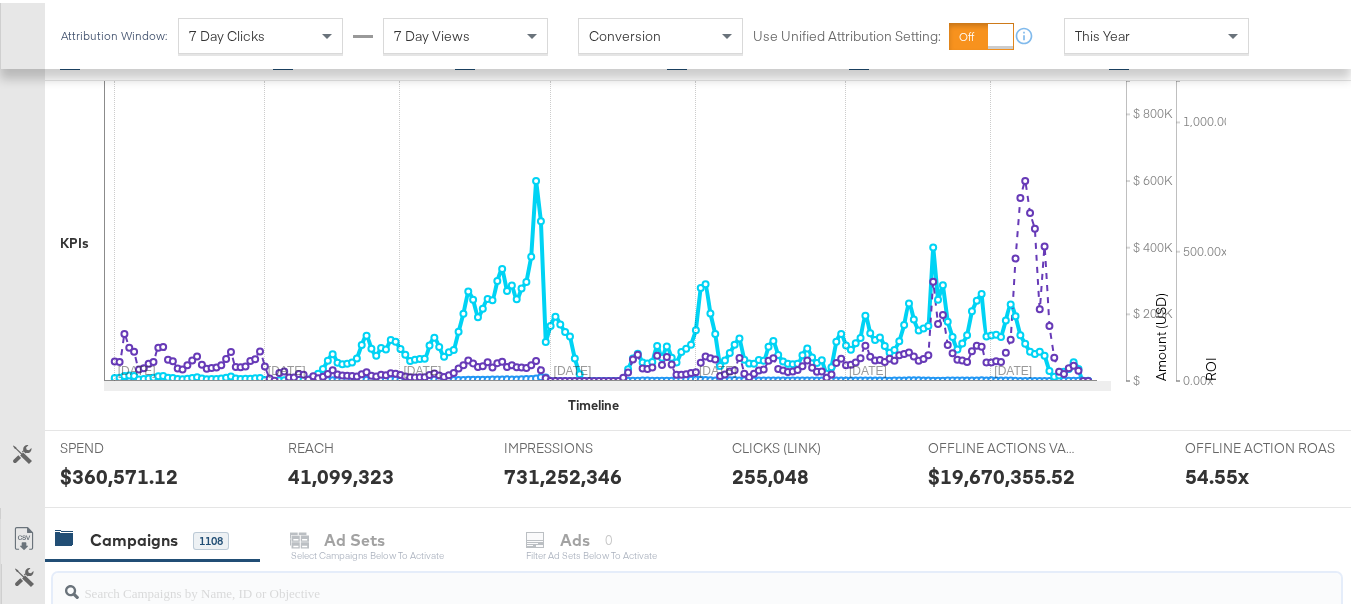 paste on "assembly-offline-centrepoint-ksa-all-reach-summer-sale-jun-[DATE]-2025" 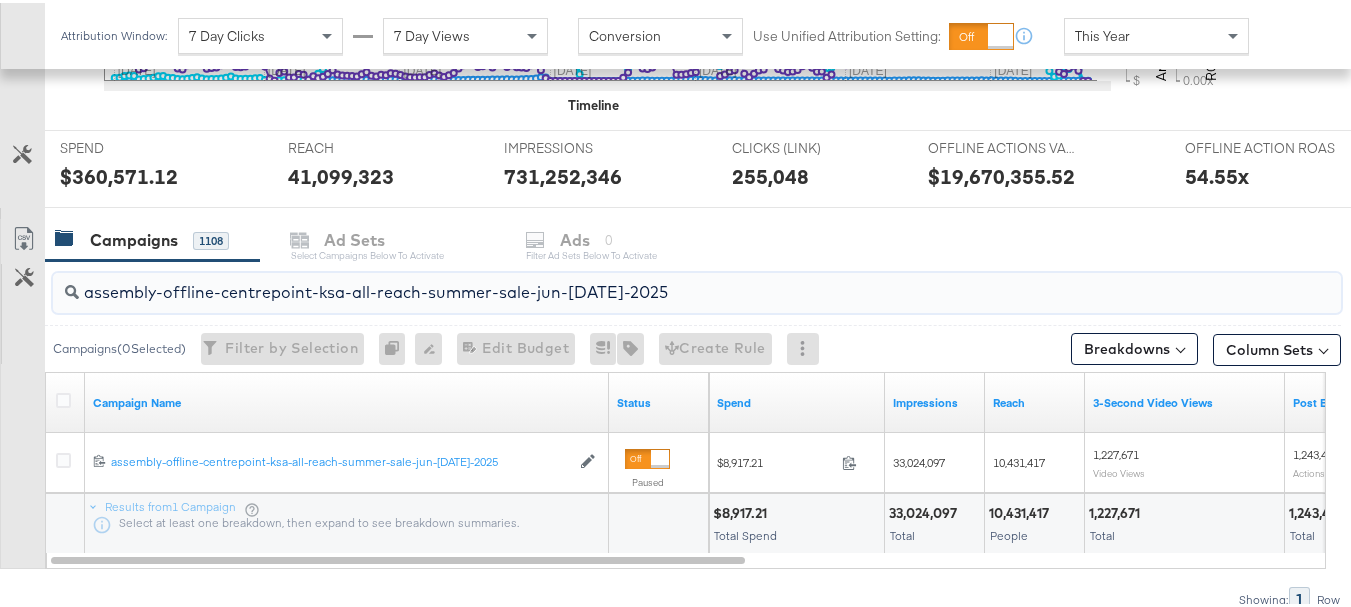 scroll, scrollTop: 790, scrollLeft: 0, axis: vertical 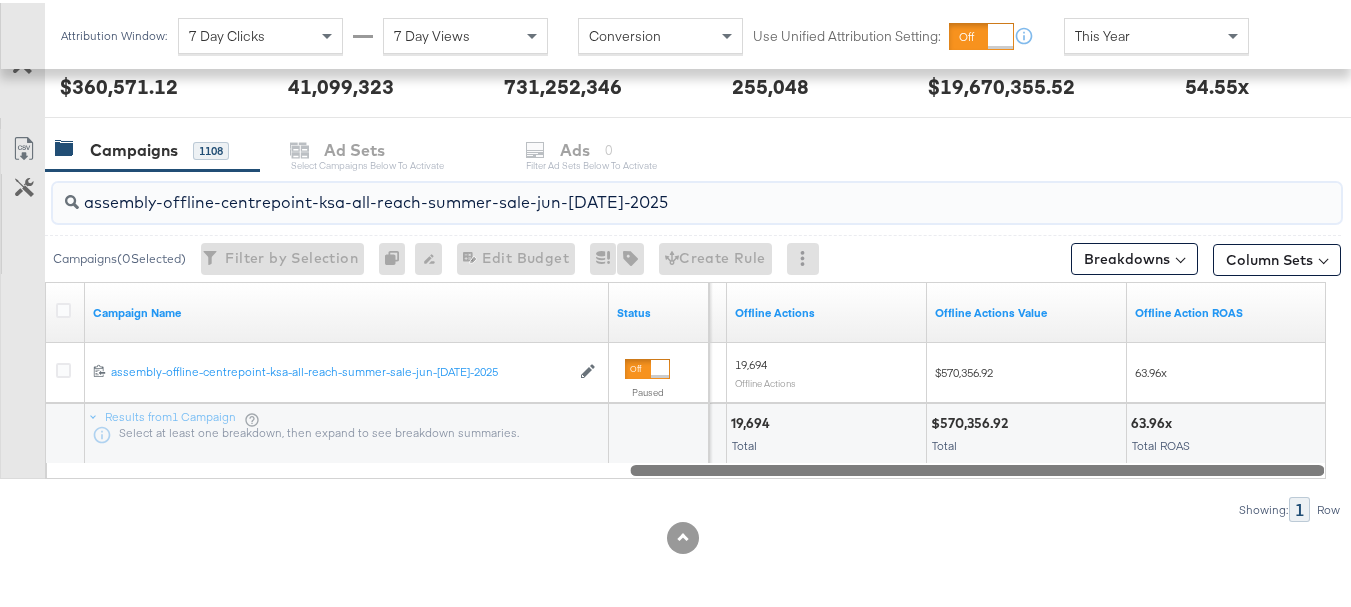 drag, startPoint x: 718, startPoint y: 467, endPoint x: 1360, endPoint y: 499, distance: 642.797 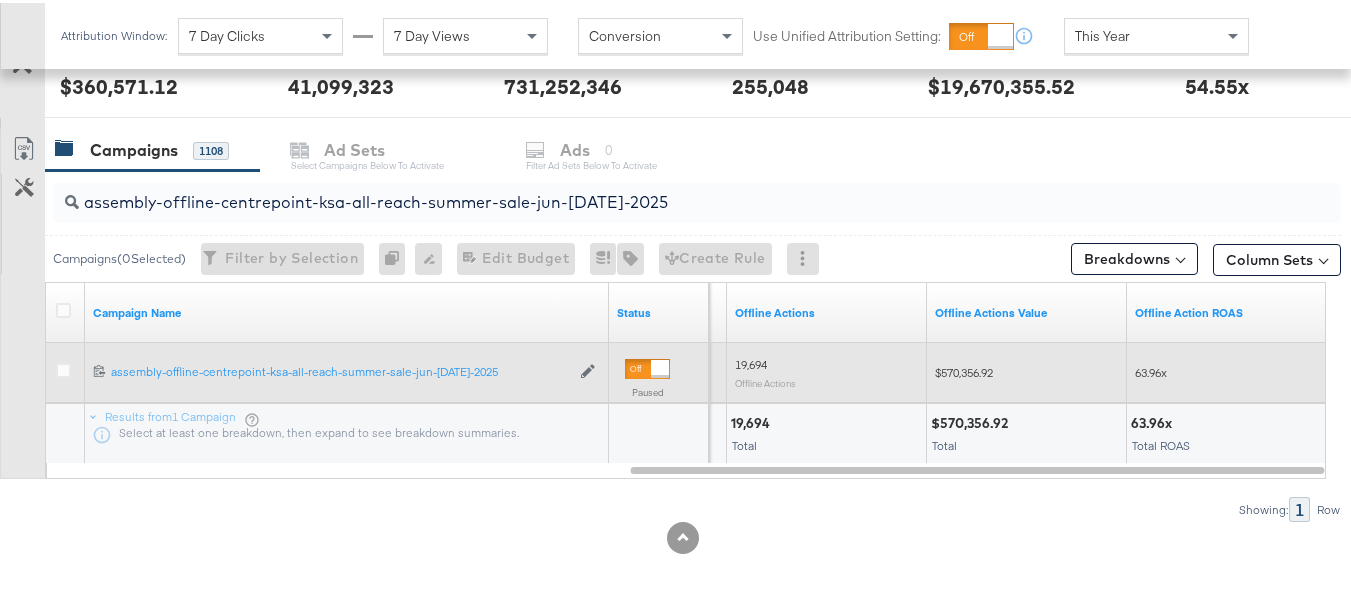 click on "$570,356.92" at bounding box center (964, 369) 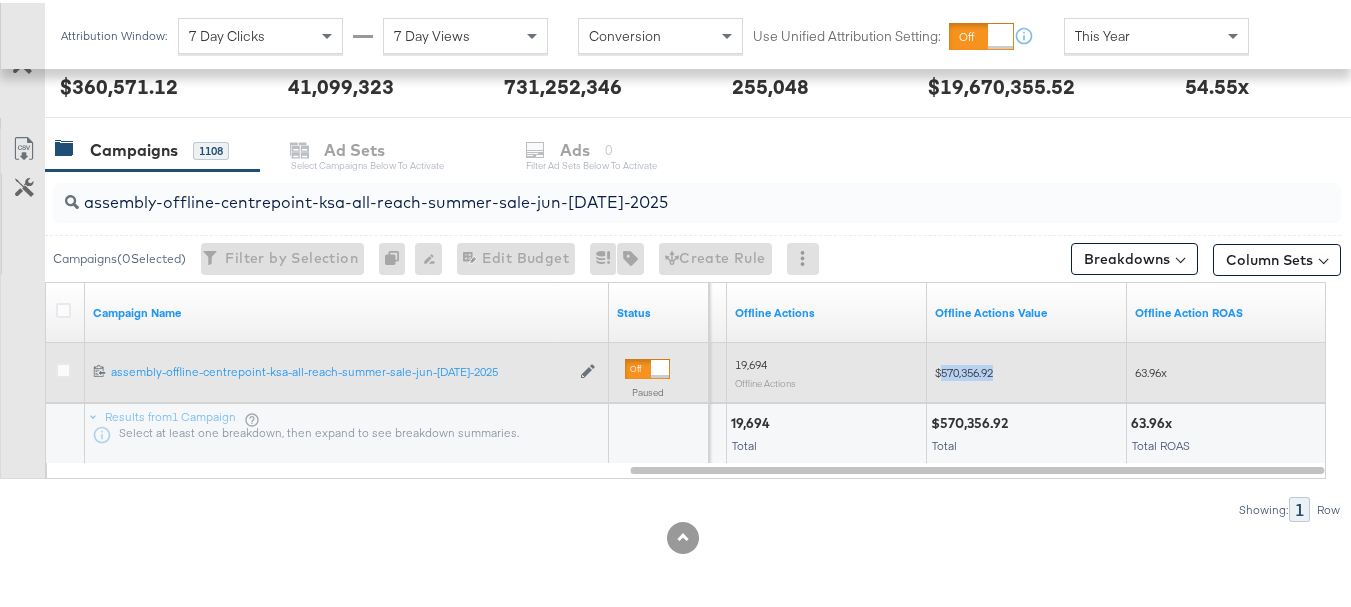 click on "$570,356.92" at bounding box center (964, 369) 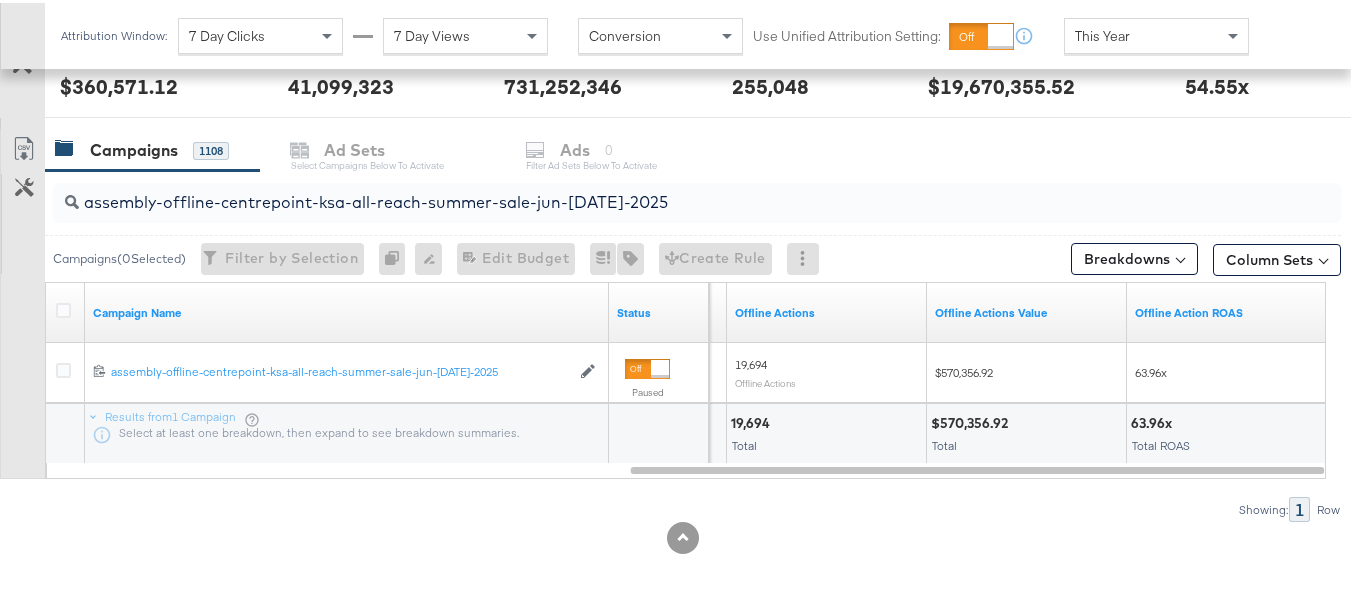click on "assembly-offline-centrepoint-ksa-all-reach-summer-sale-jun-[DATE]-2025" at bounding box center [653, 191] 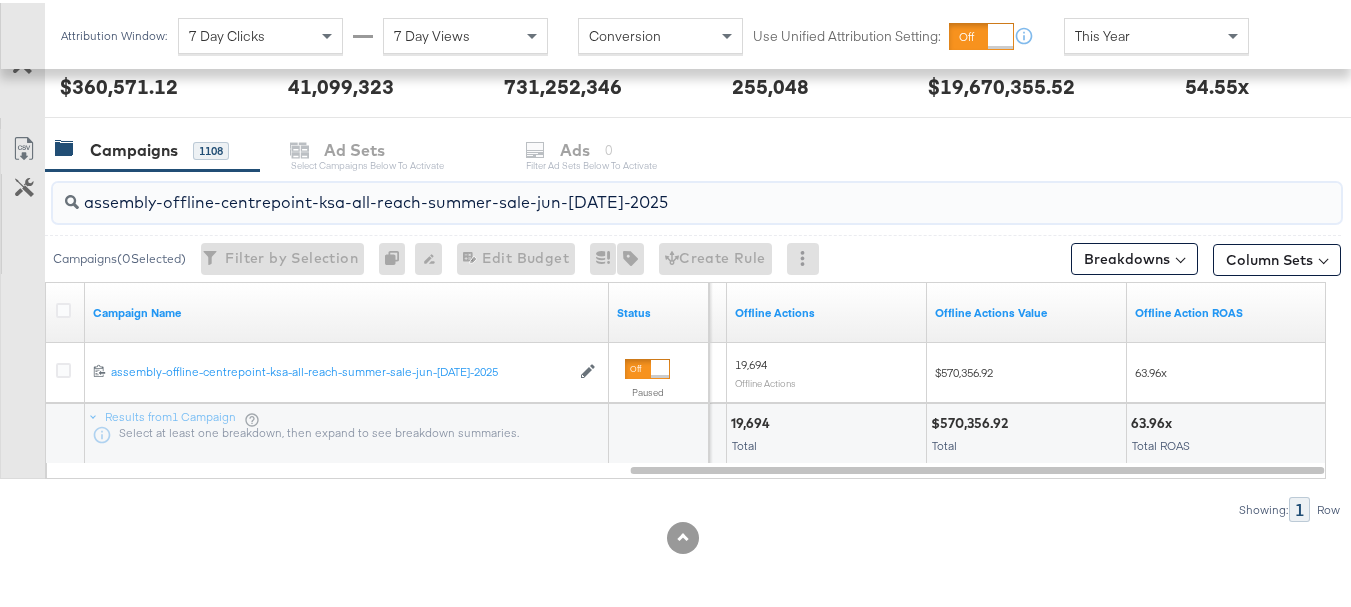 paste on "qat" 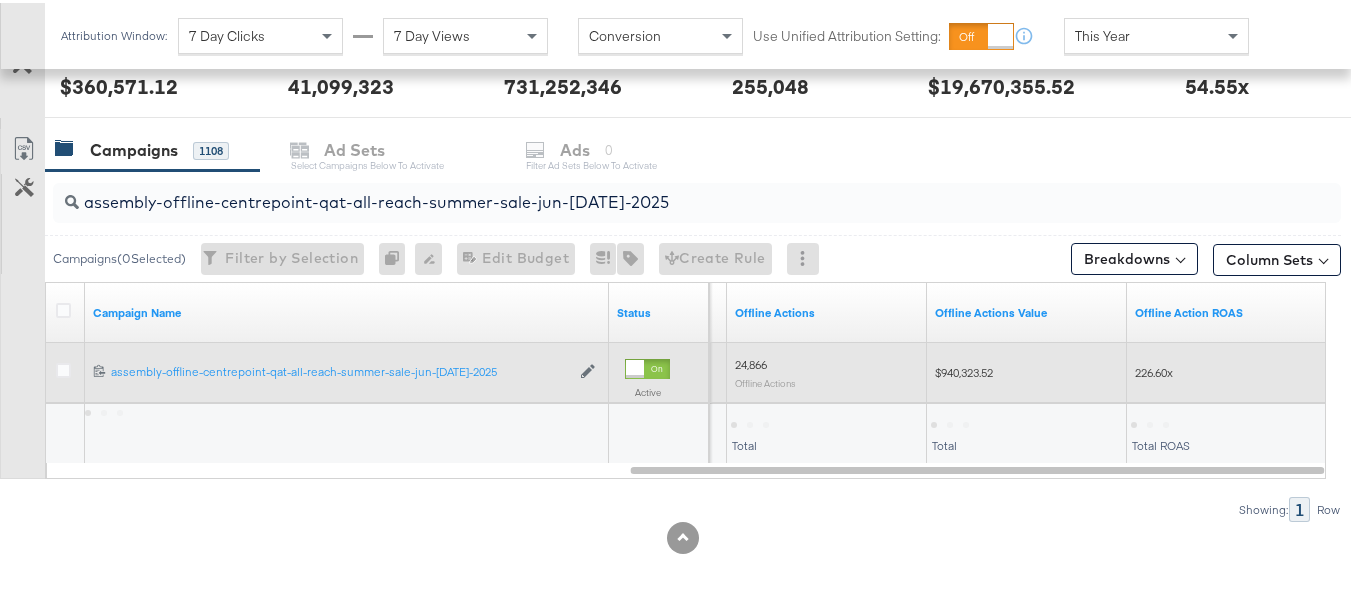 click on "$940,323.52" at bounding box center (964, 369) 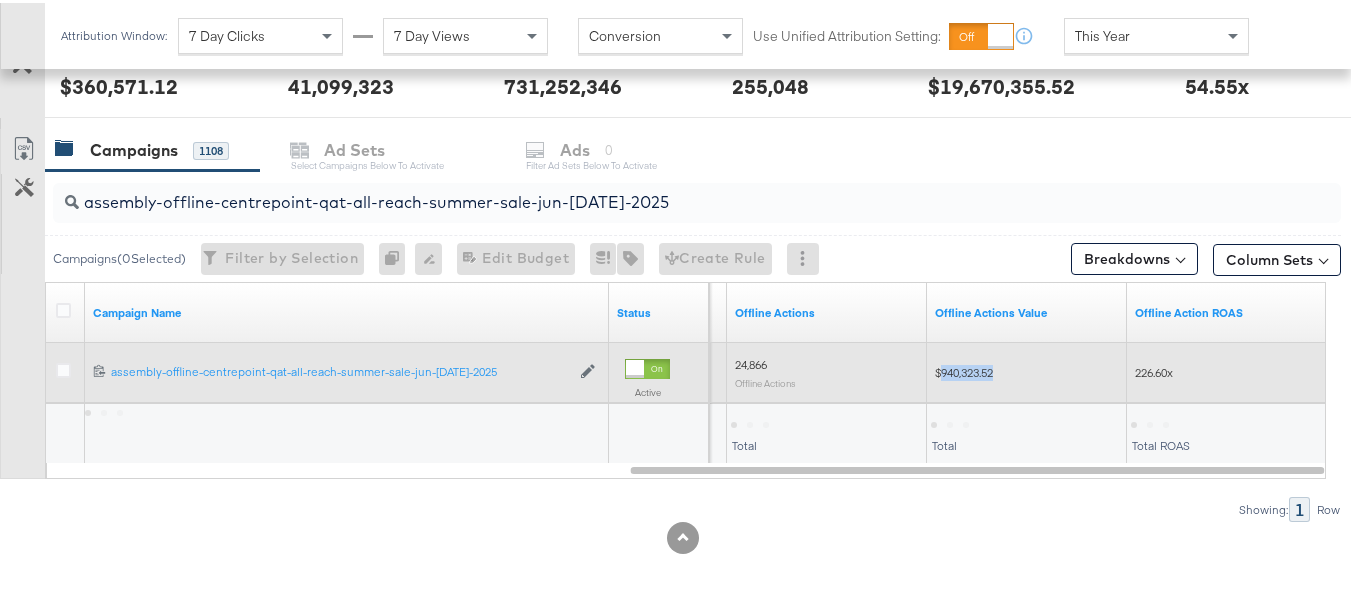 click on "$940,323.52" at bounding box center [964, 369] 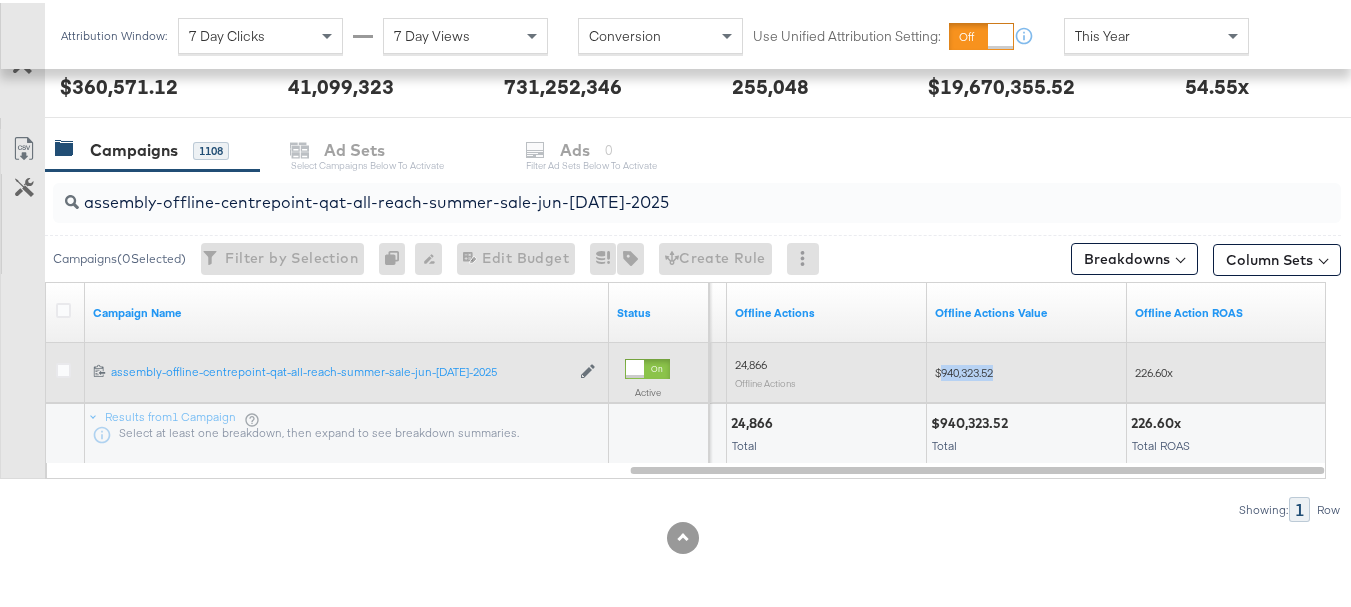 copy on "940,323.52" 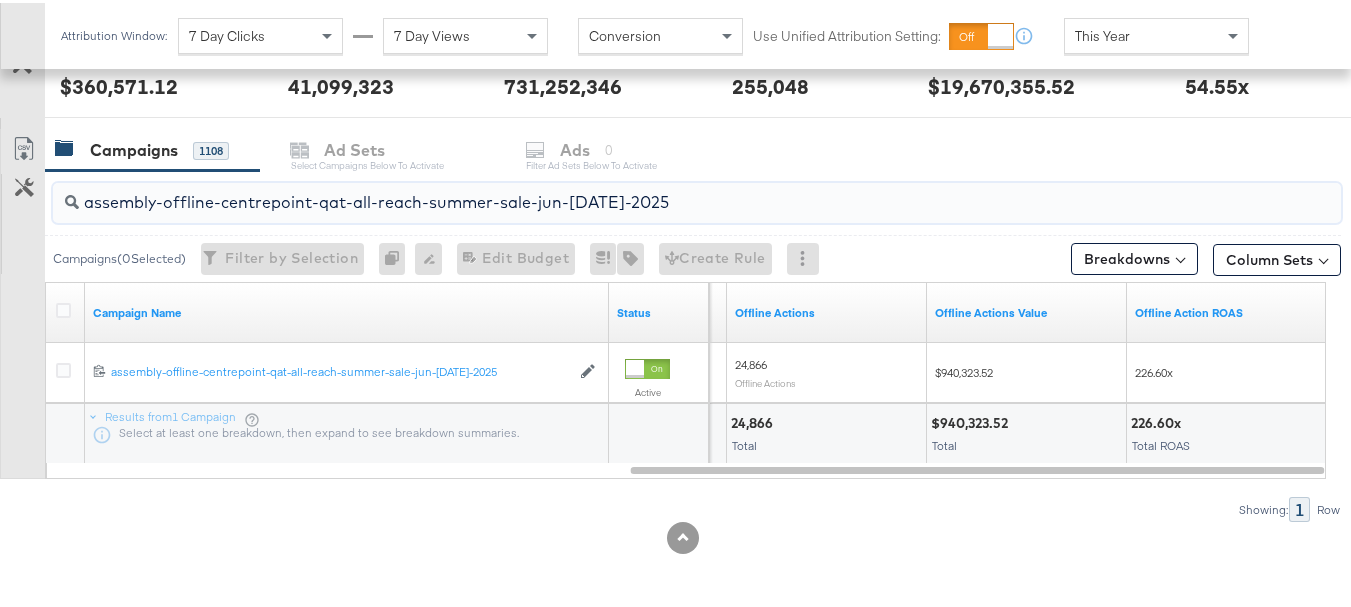 click on "assembly-offline-centrepoint-qat-all-reach-summer-sale-jun-[DATE]-2025" at bounding box center (653, 191) 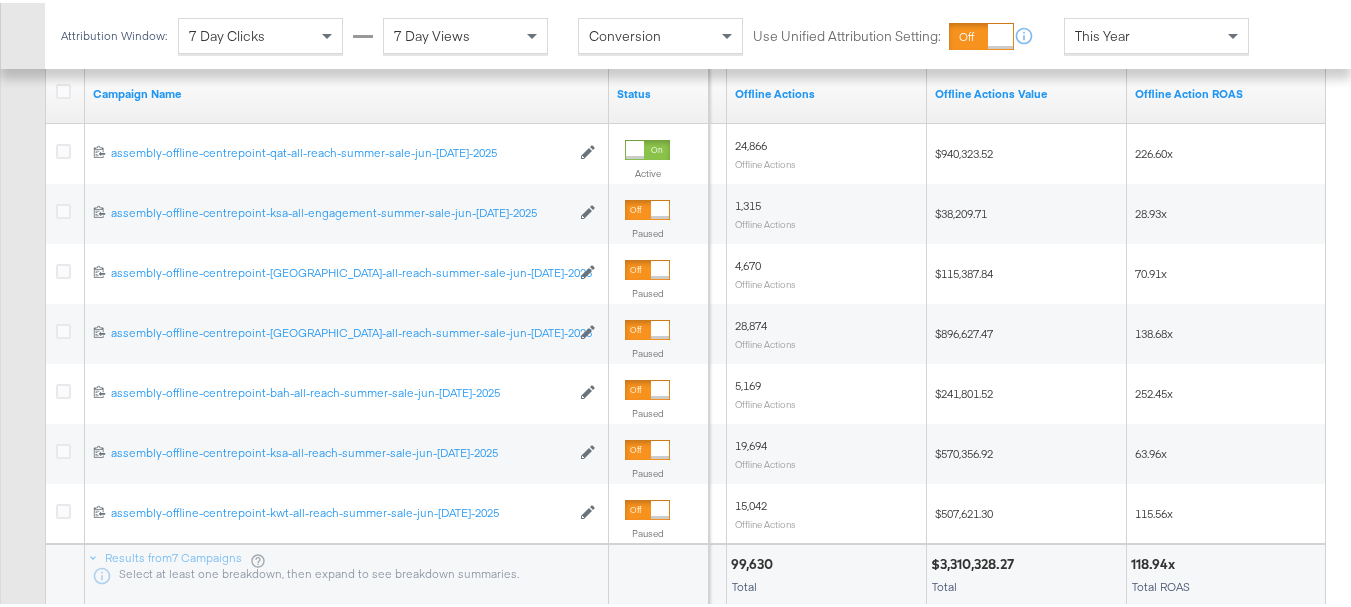 scroll, scrollTop: 1150, scrollLeft: 0, axis: vertical 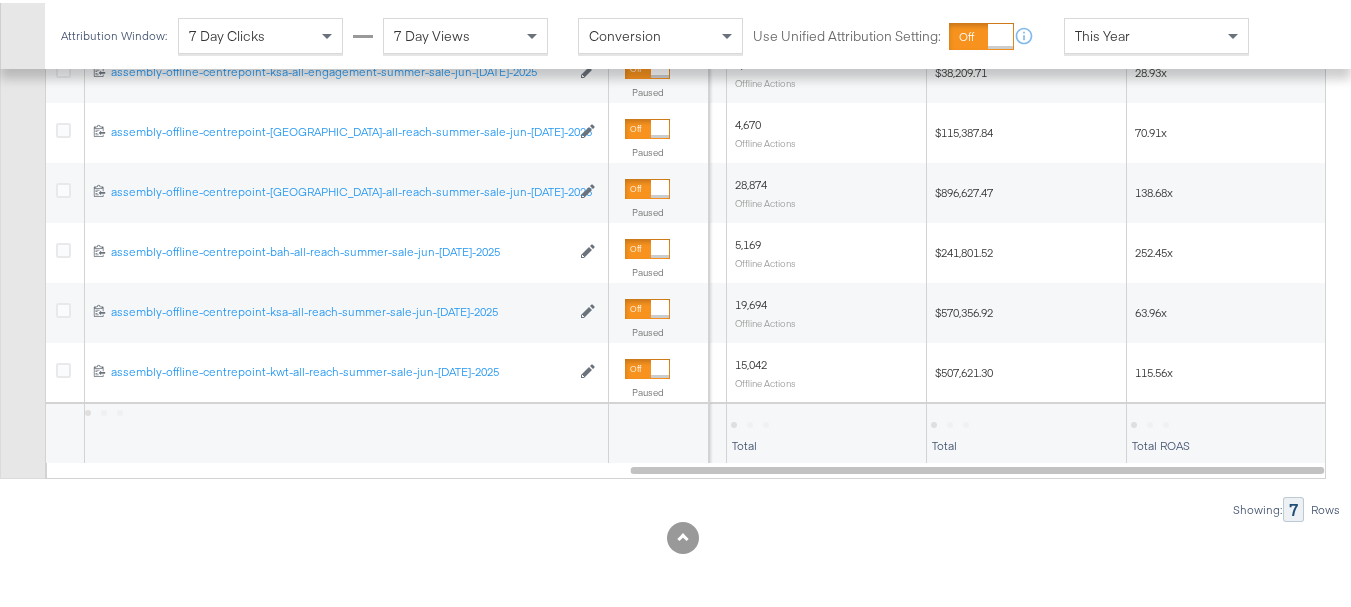 type on "summer-sale-jun-[DATE]-2025" 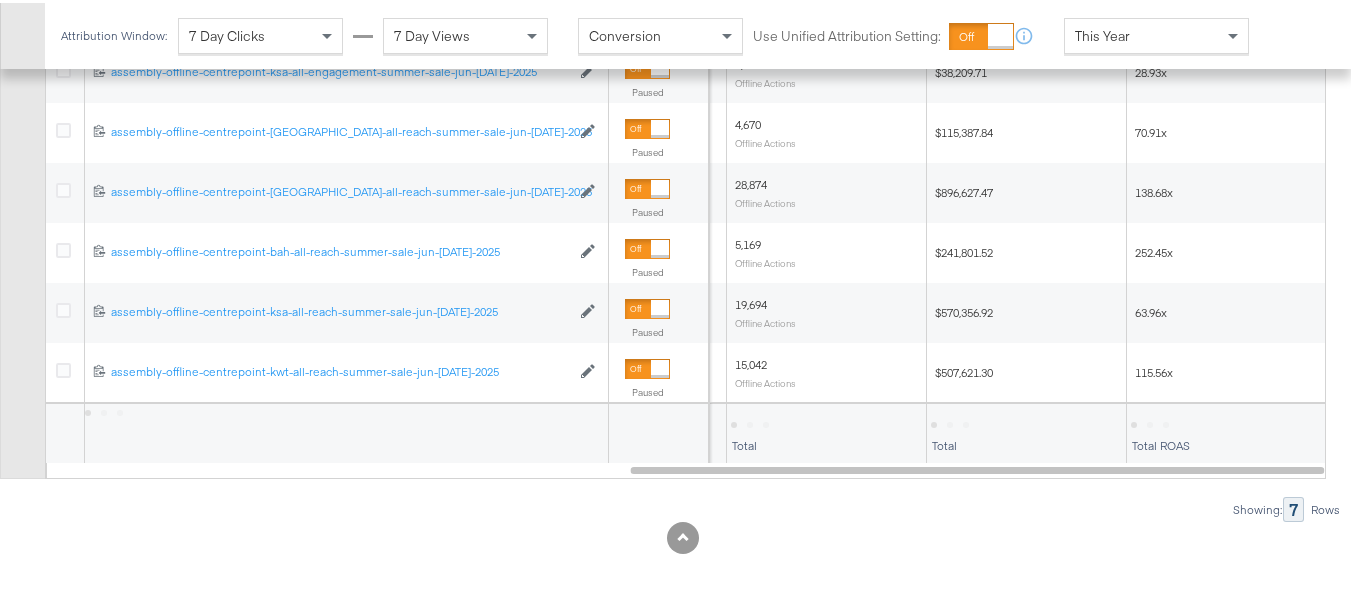 drag, startPoint x: 1018, startPoint y: 417, endPoint x: 943, endPoint y: 416, distance: 75.00667 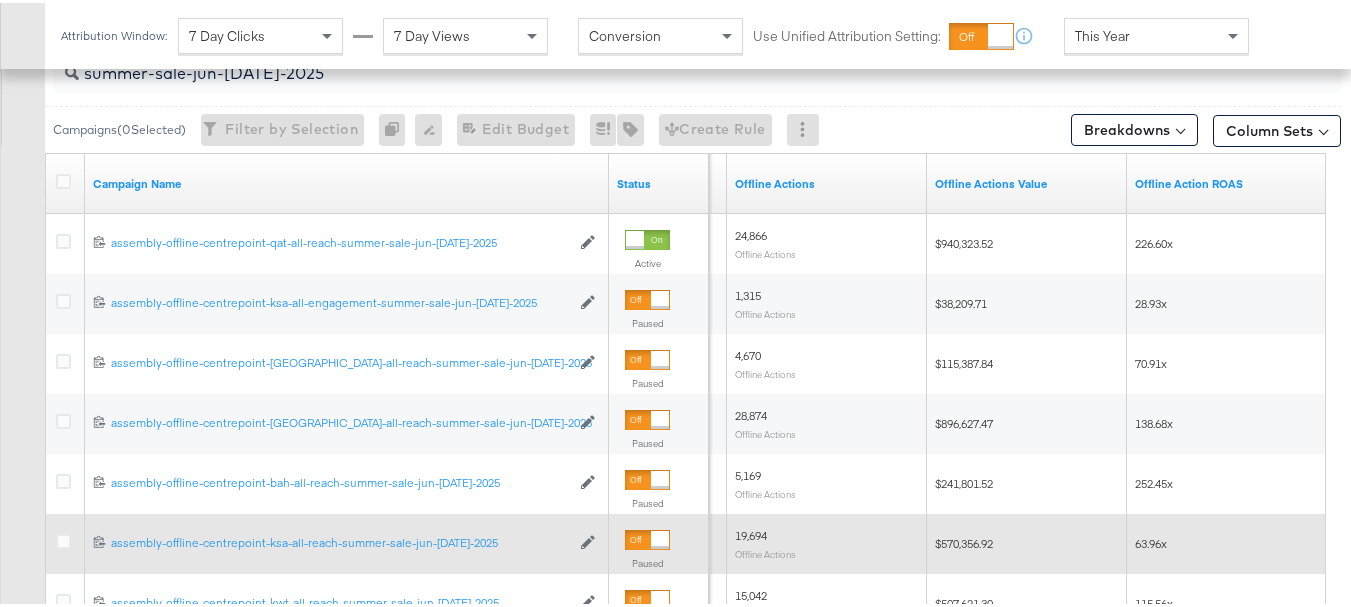 scroll, scrollTop: 1050, scrollLeft: 0, axis: vertical 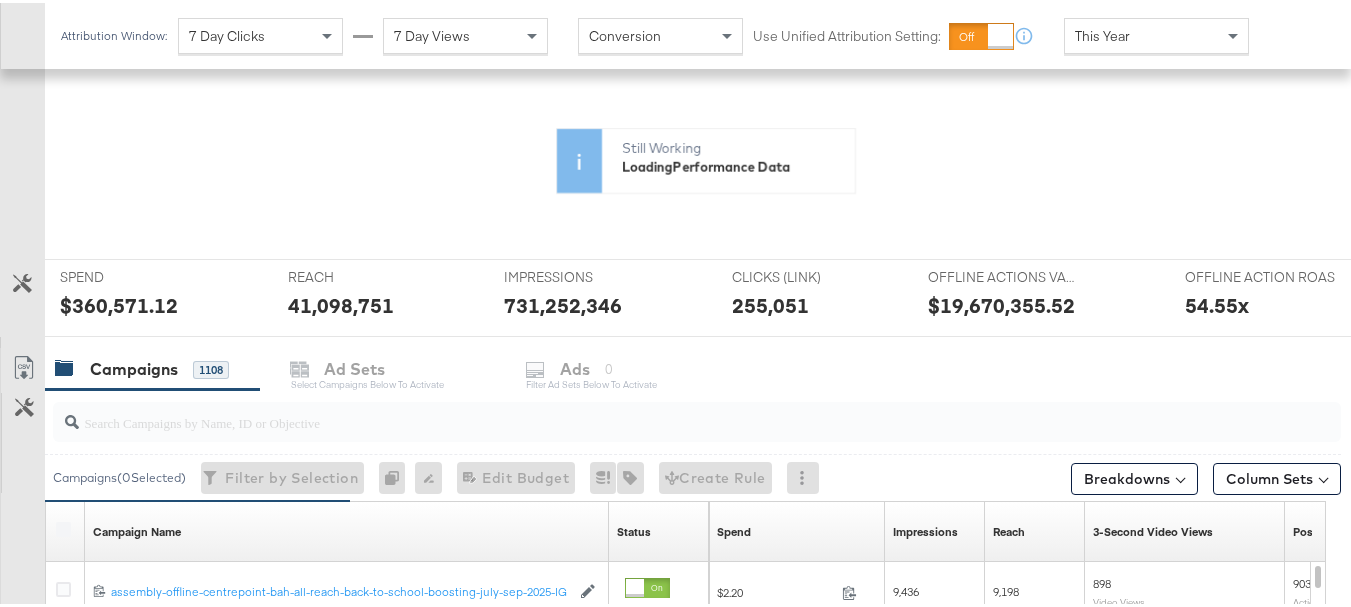 click at bounding box center (653, 411) 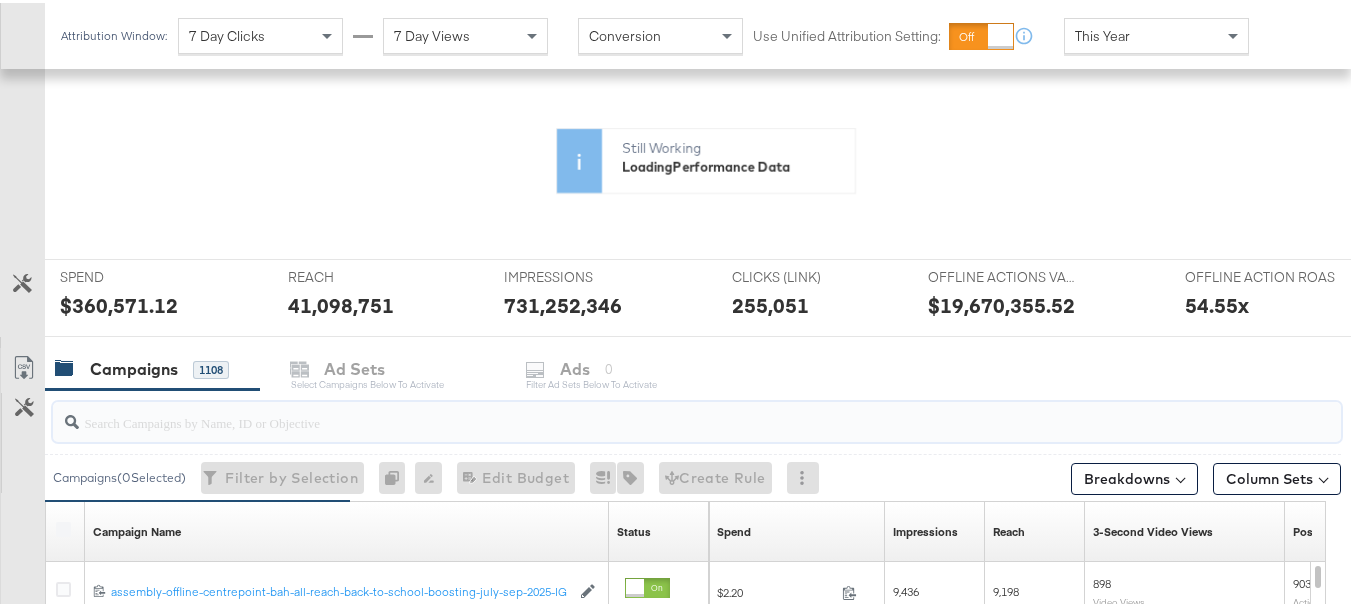 paste on "3452867.965" 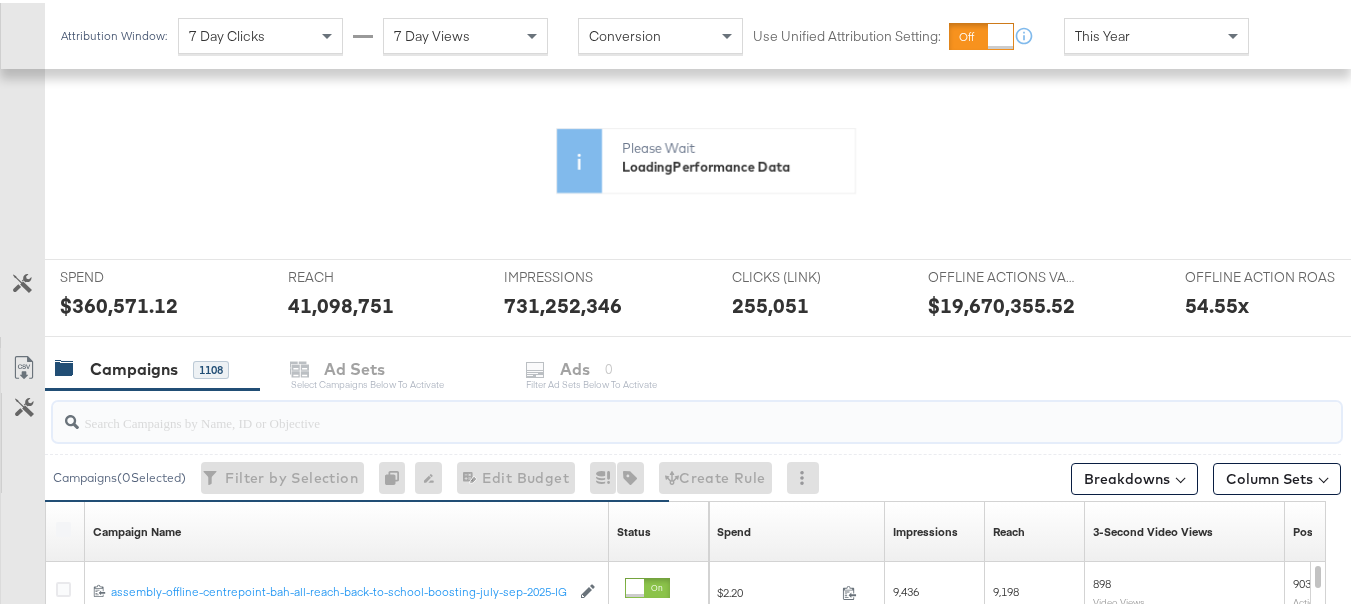 click at bounding box center [653, 411] 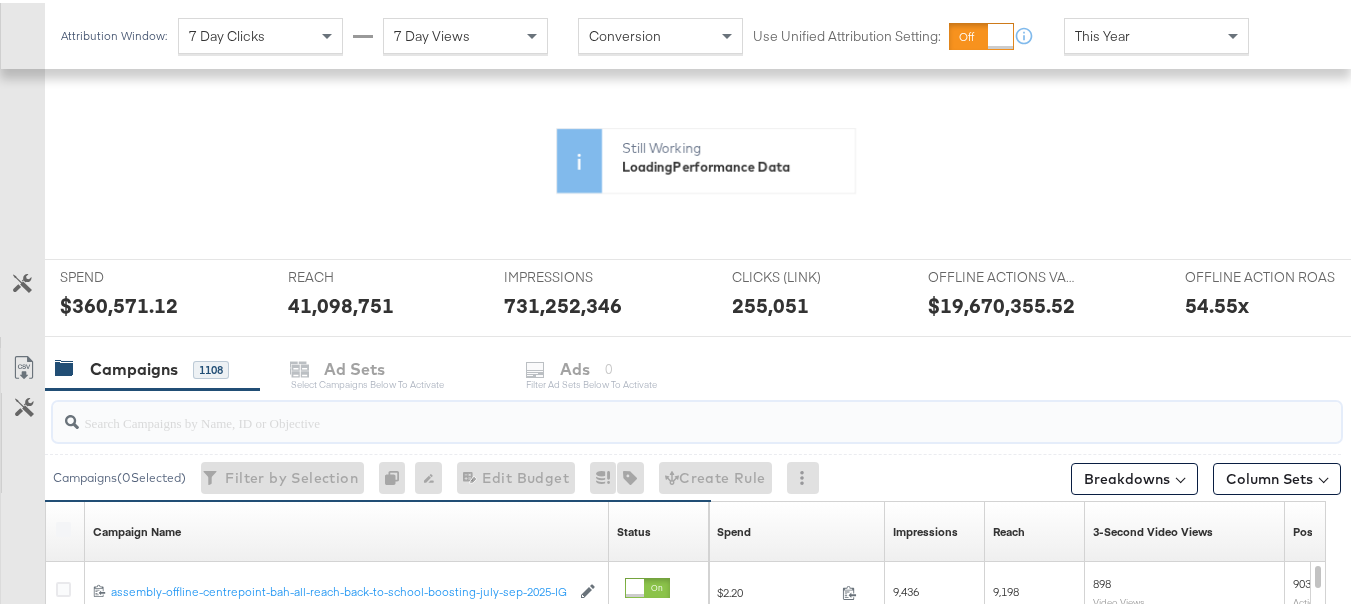 paste on "summer-sale-jun-[DATE]-2025" 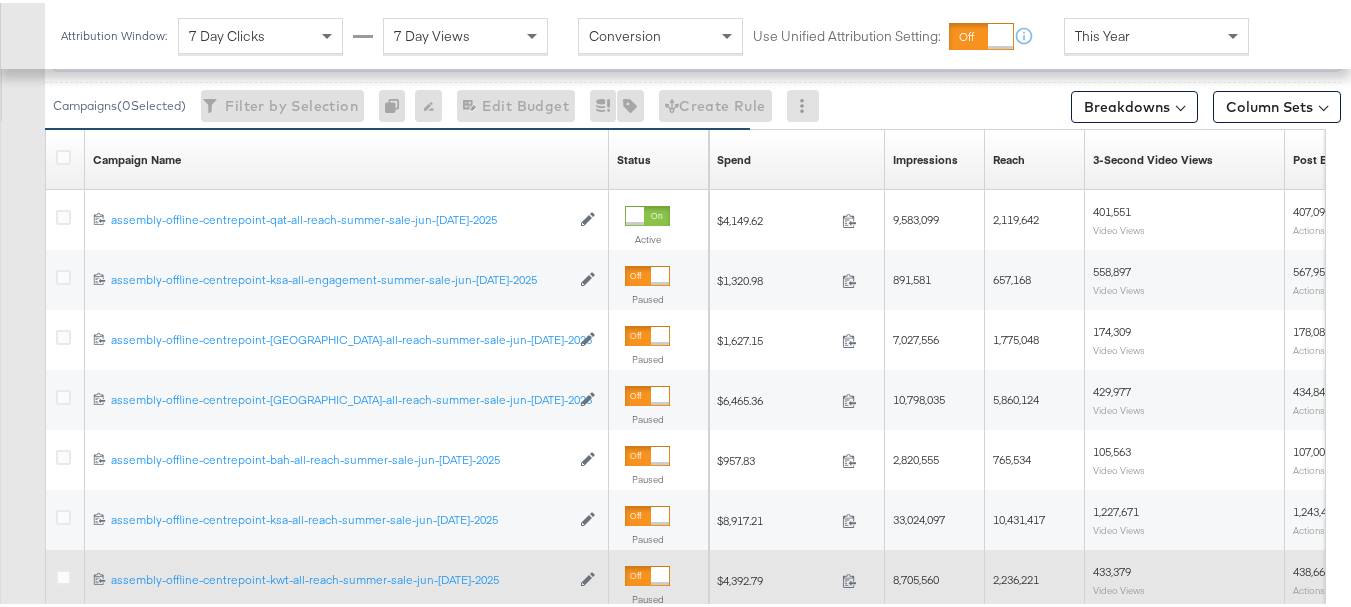scroll, scrollTop: 800, scrollLeft: 0, axis: vertical 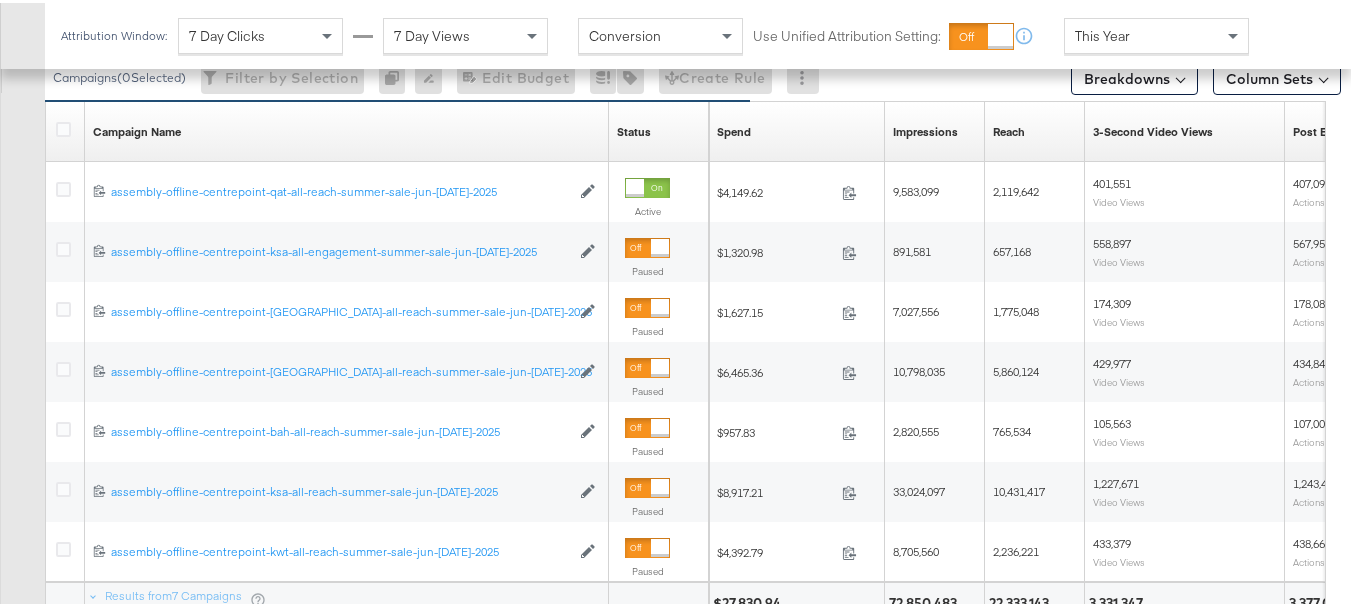 type on "summer-sale-jun-[DATE]-2025" 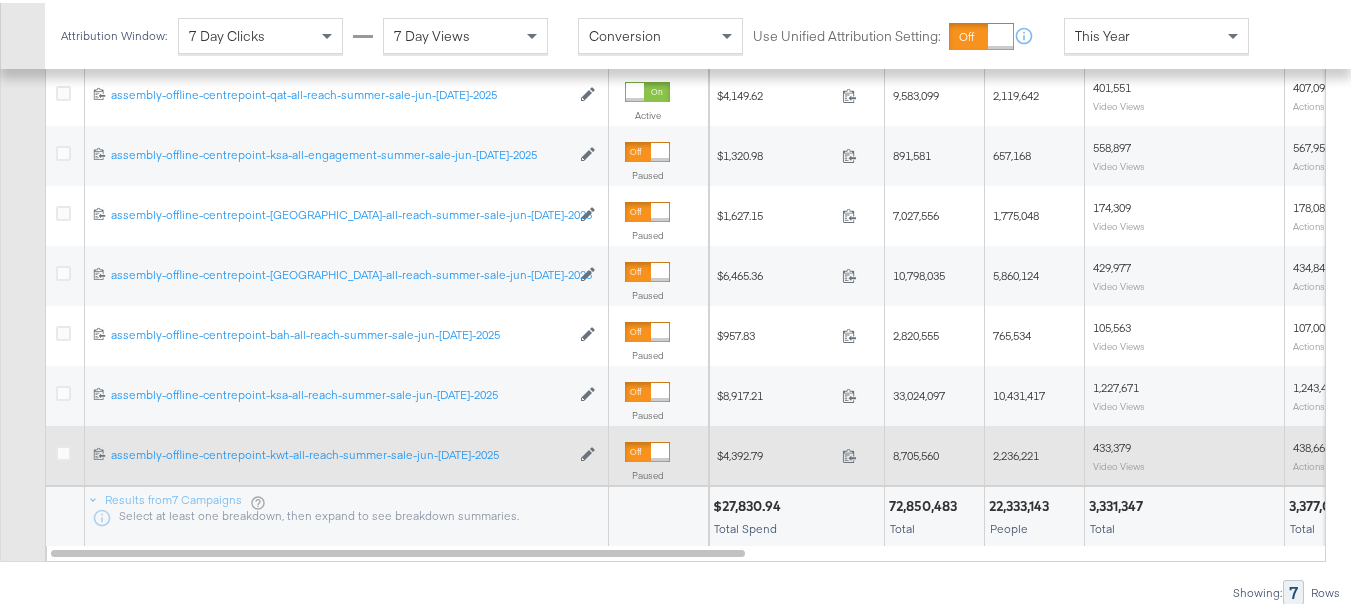 scroll, scrollTop: 1150, scrollLeft: 0, axis: vertical 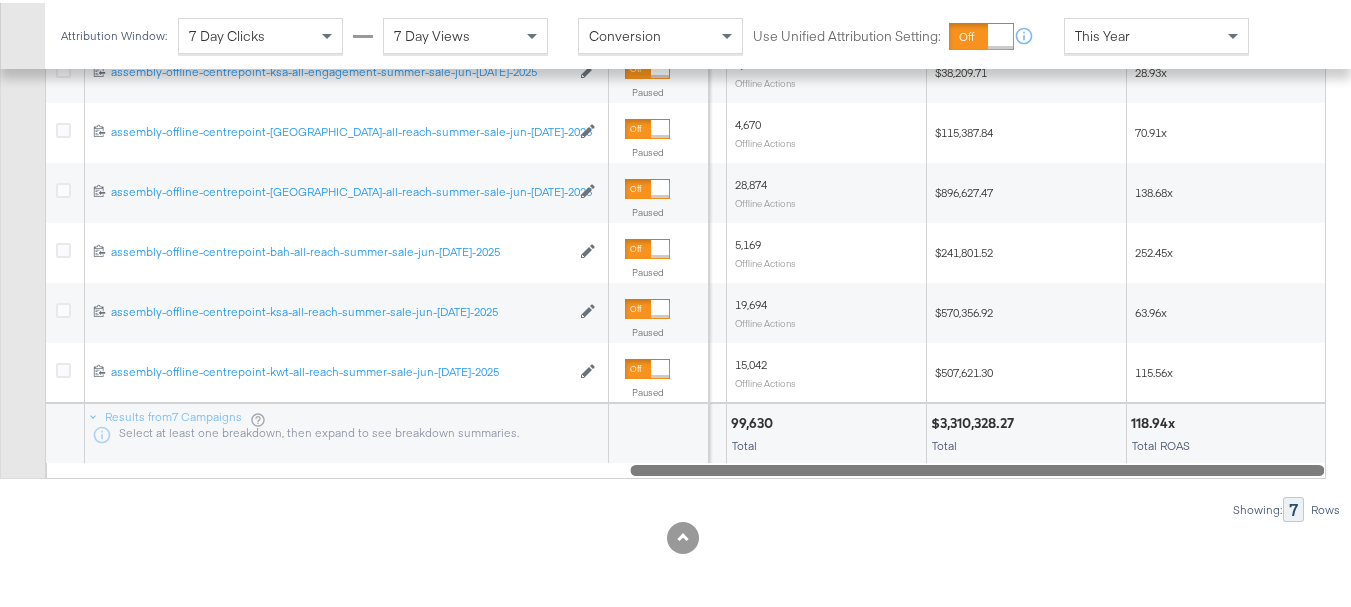 drag, startPoint x: 718, startPoint y: 468, endPoint x: 1365, endPoint y: 503, distance: 647.946 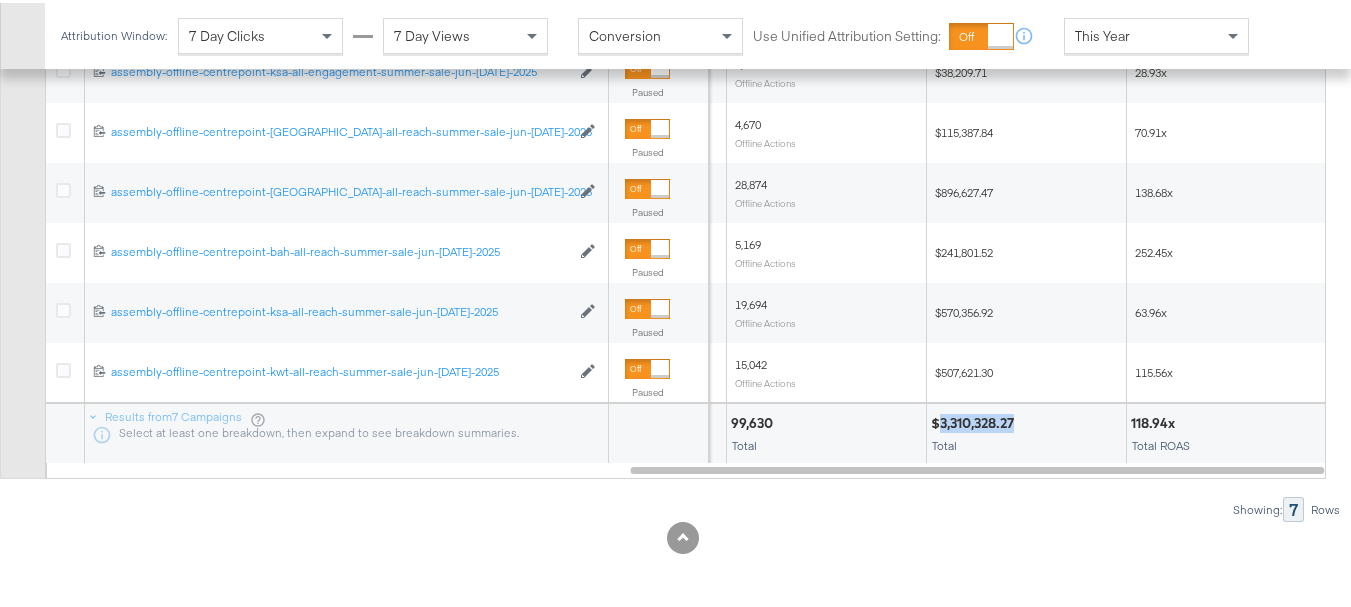 drag, startPoint x: 1015, startPoint y: 422, endPoint x: 939, endPoint y: 422, distance: 76 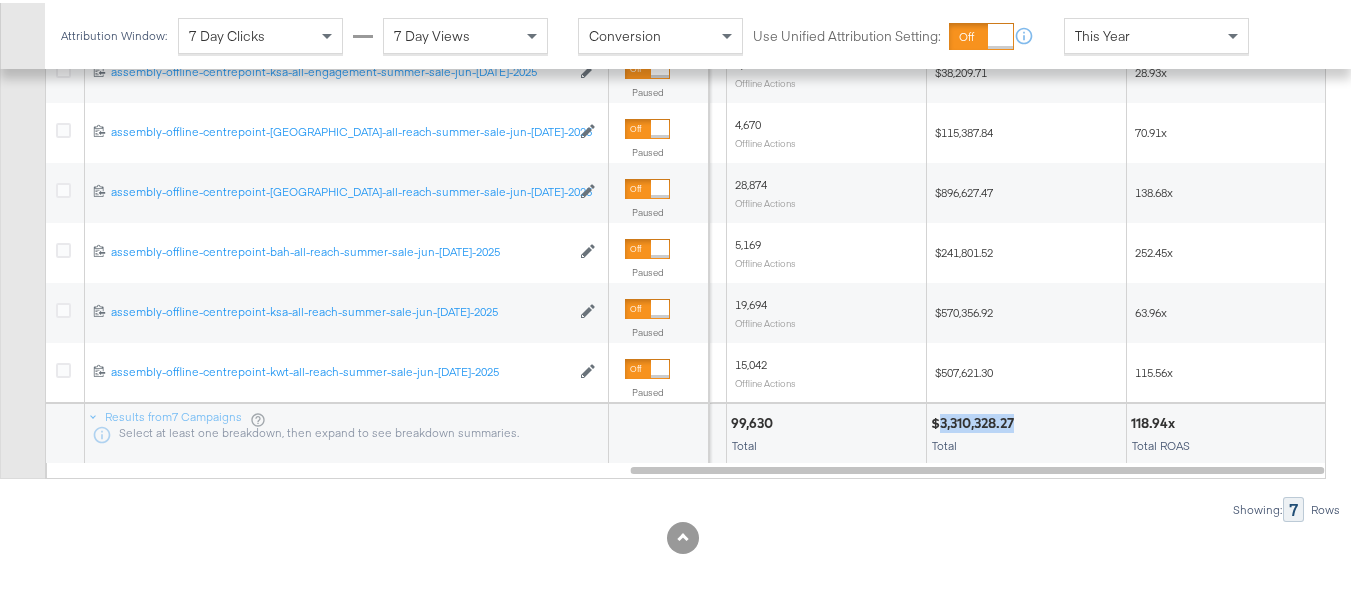 copy on "3,310,328.27" 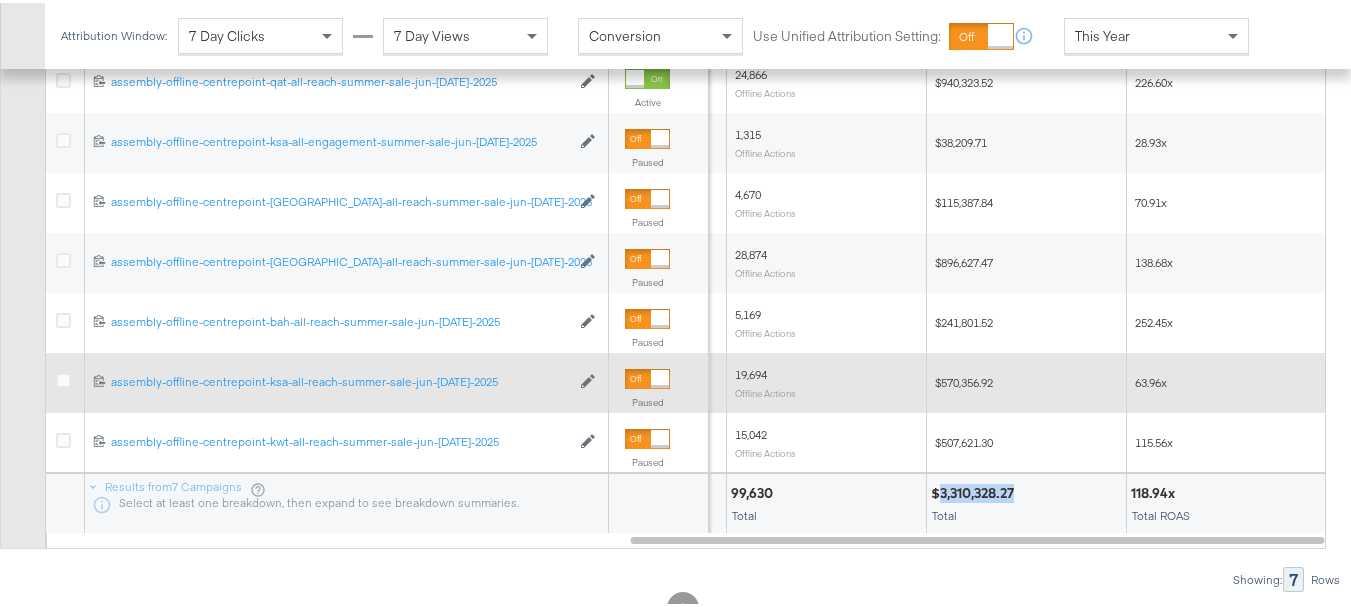scroll, scrollTop: 1050, scrollLeft: 0, axis: vertical 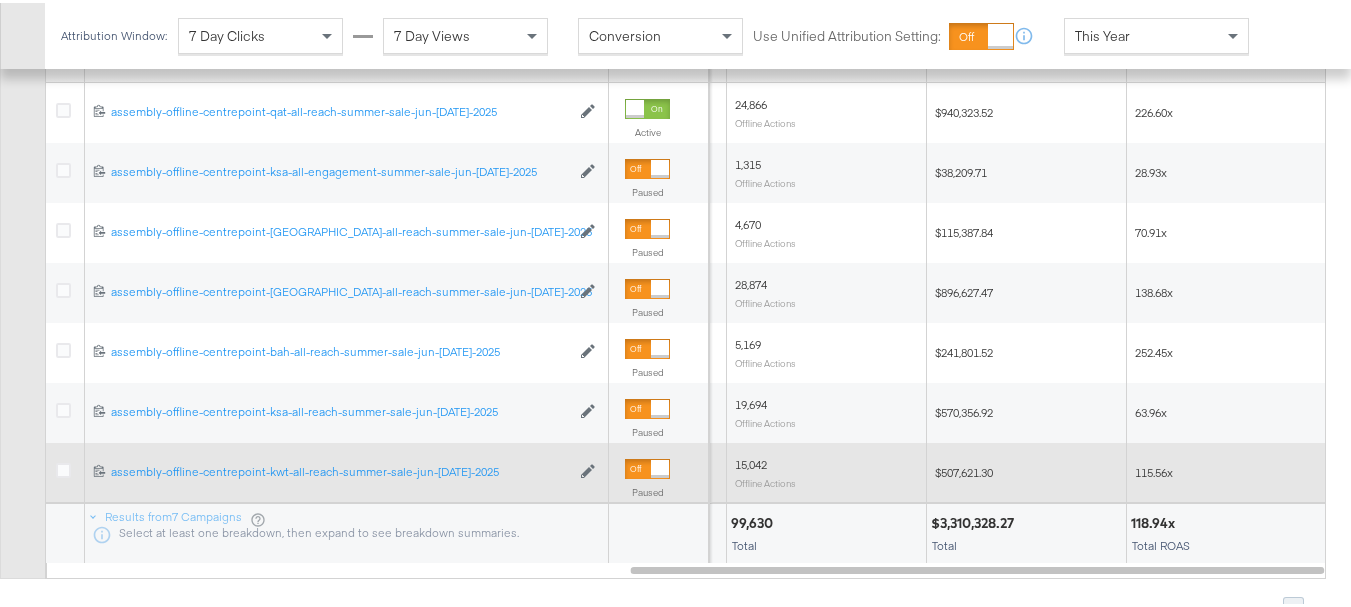 click on "$507,621.30" at bounding box center (964, 469) 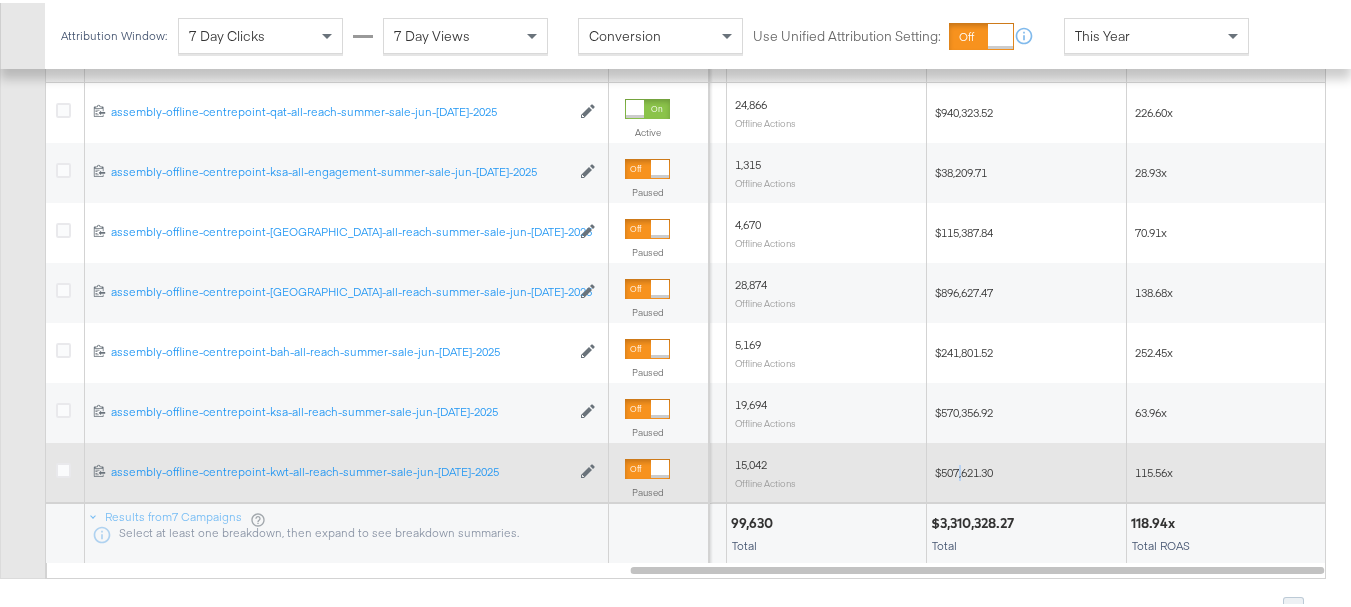 click on "$507,621.30" at bounding box center [964, 469] 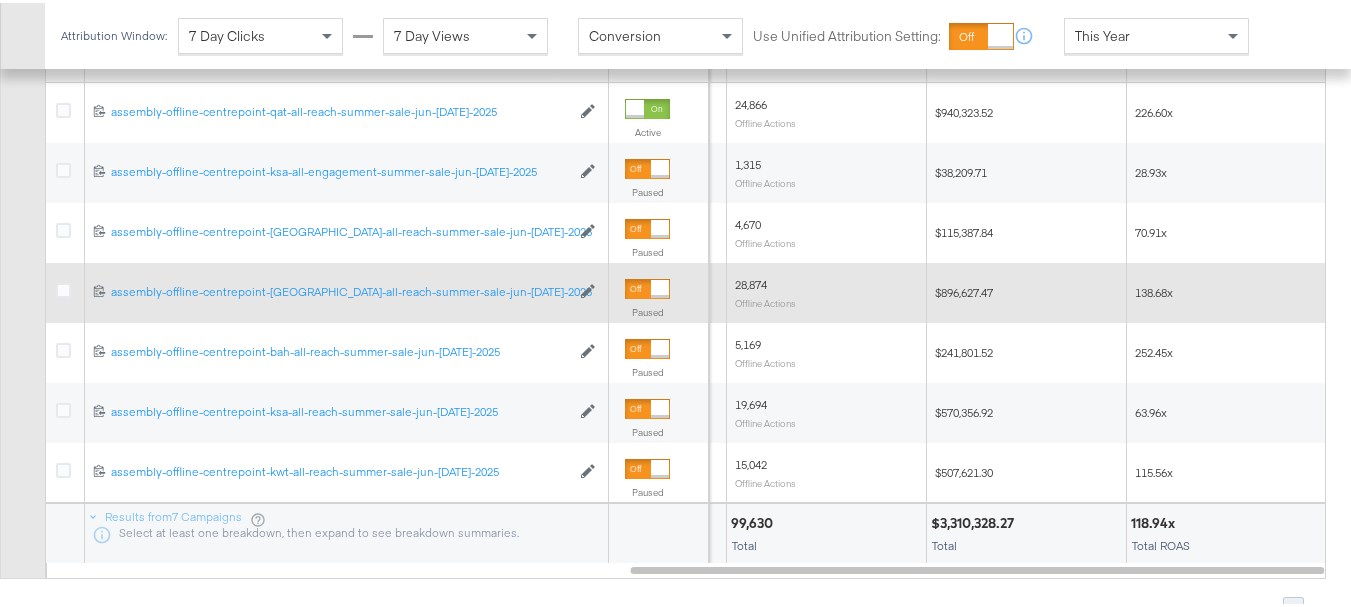 click on "$896,627.47" at bounding box center [964, 289] 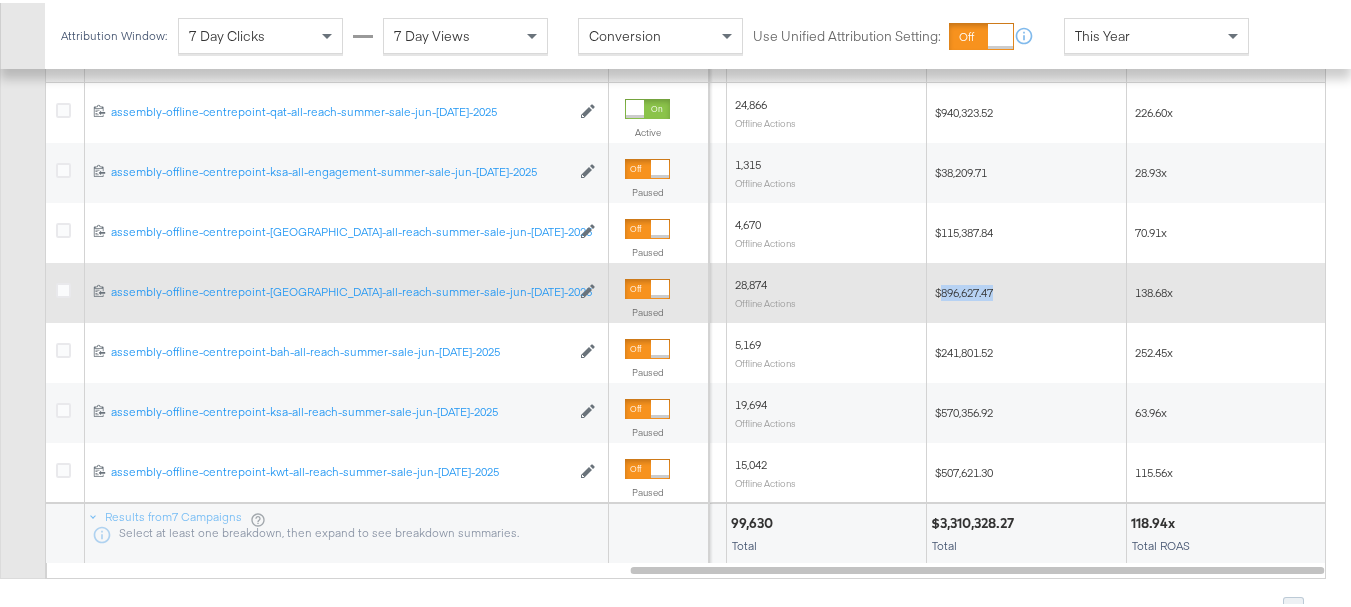 click on "$896,627.47" at bounding box center [964, 289] 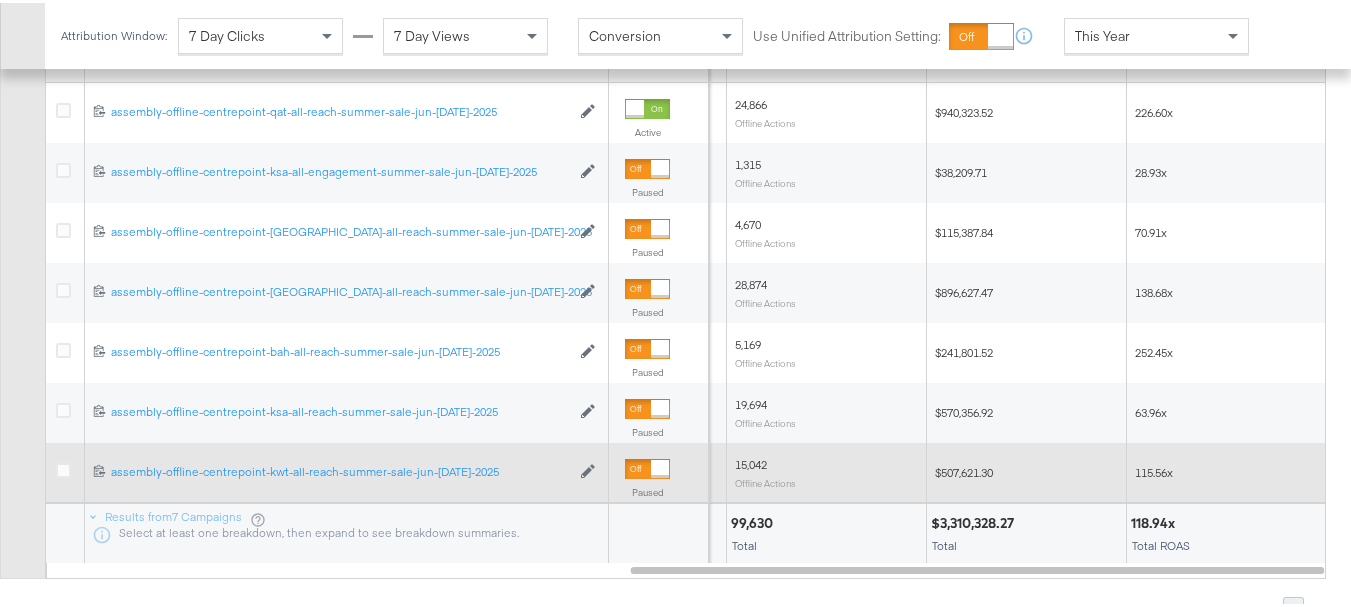 click on "$507,621.30" at bounding box center (964, 469) 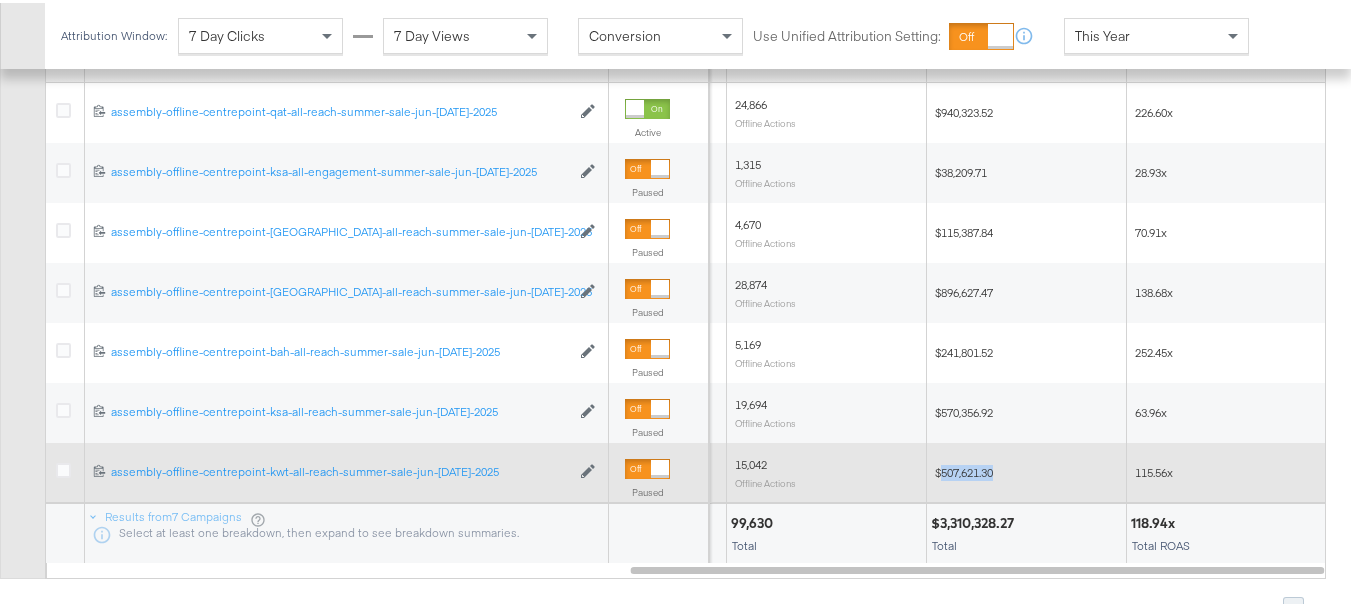 click on "$507,621.30" at bounding box center [964, 469] 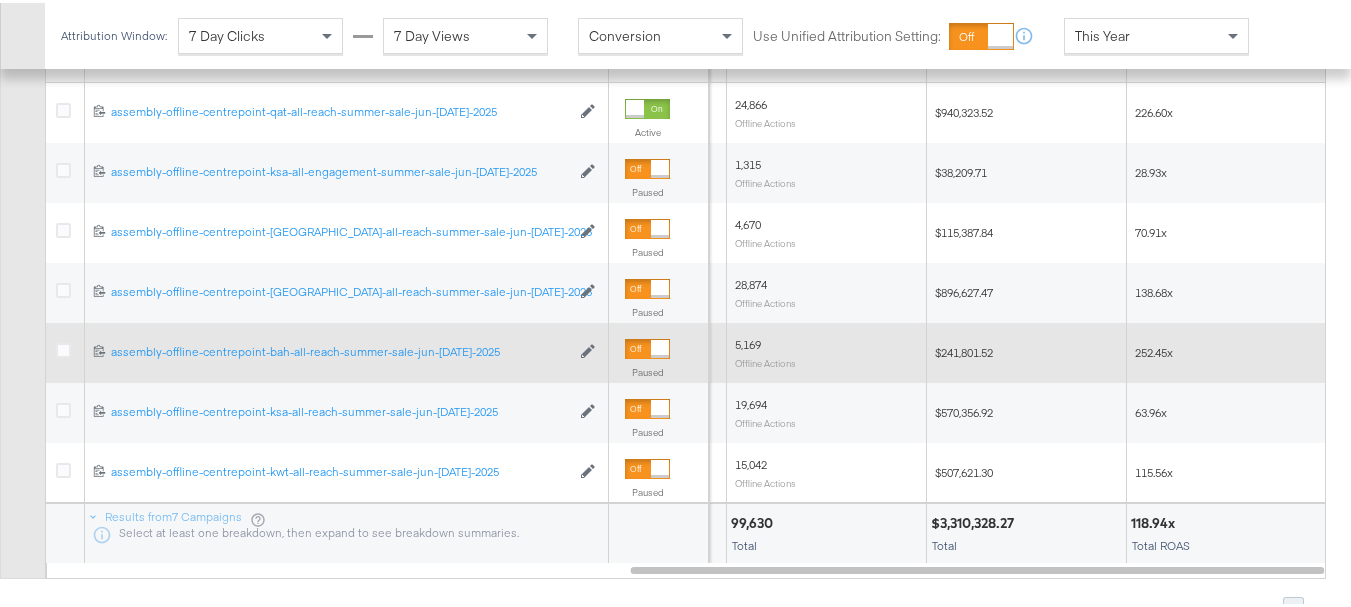 click on "$241,801.52" at bounding box center (964, 349) 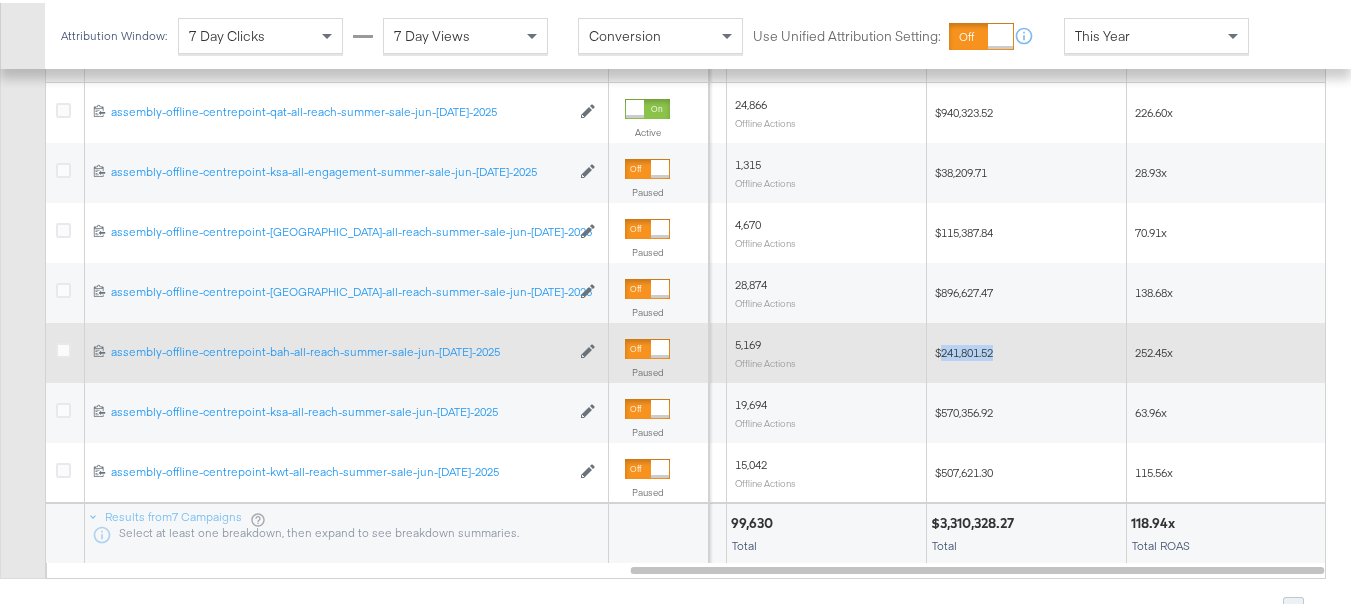 click on "$241,801.52" at bounding box center [964, 349] 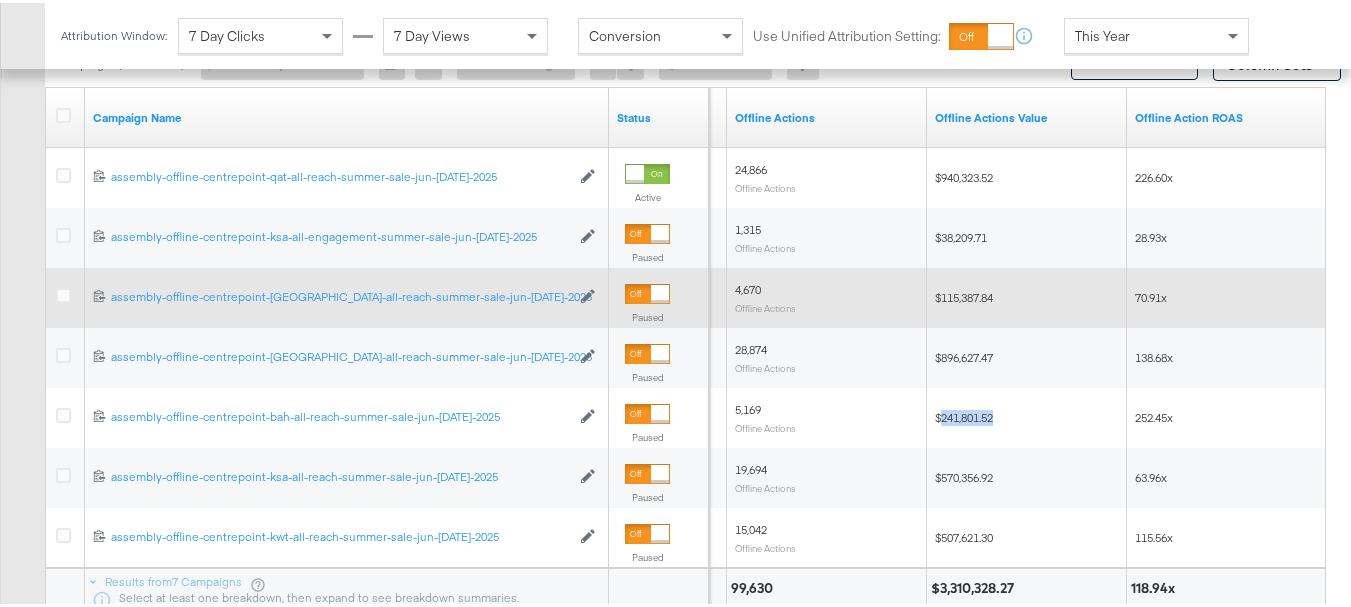scroll, scrollTop: 950, scrollLeft: 0, axis: vertical 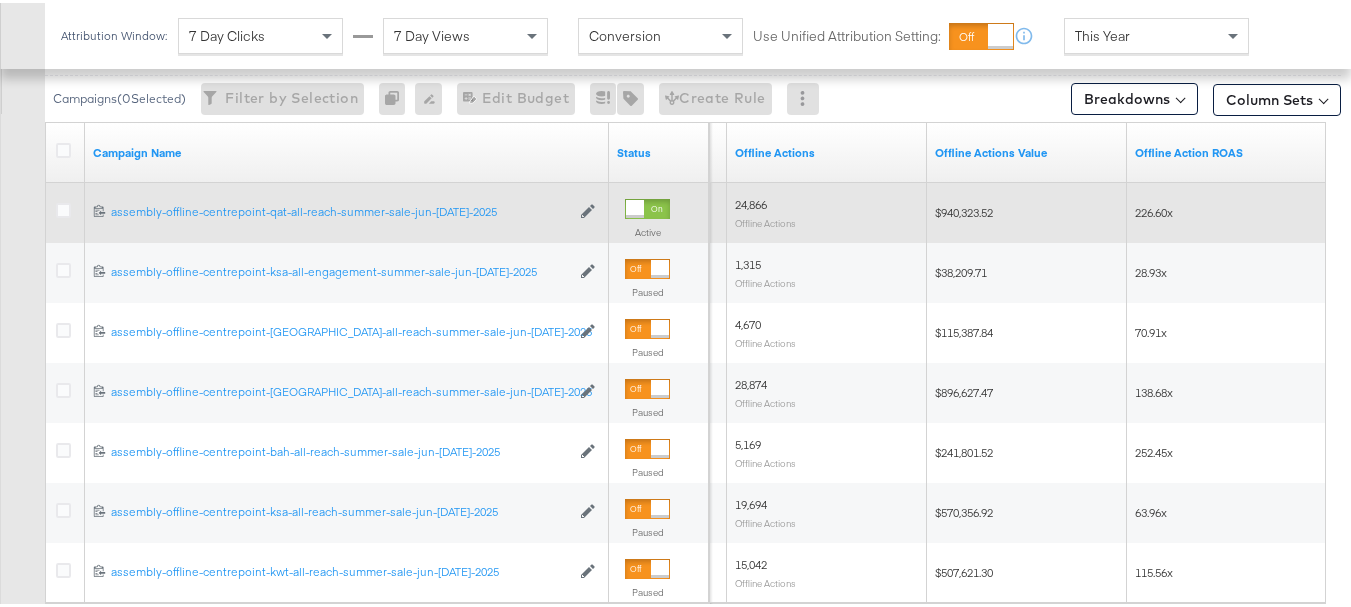 click on "$940,323.52" at bounding box center [964, 209] 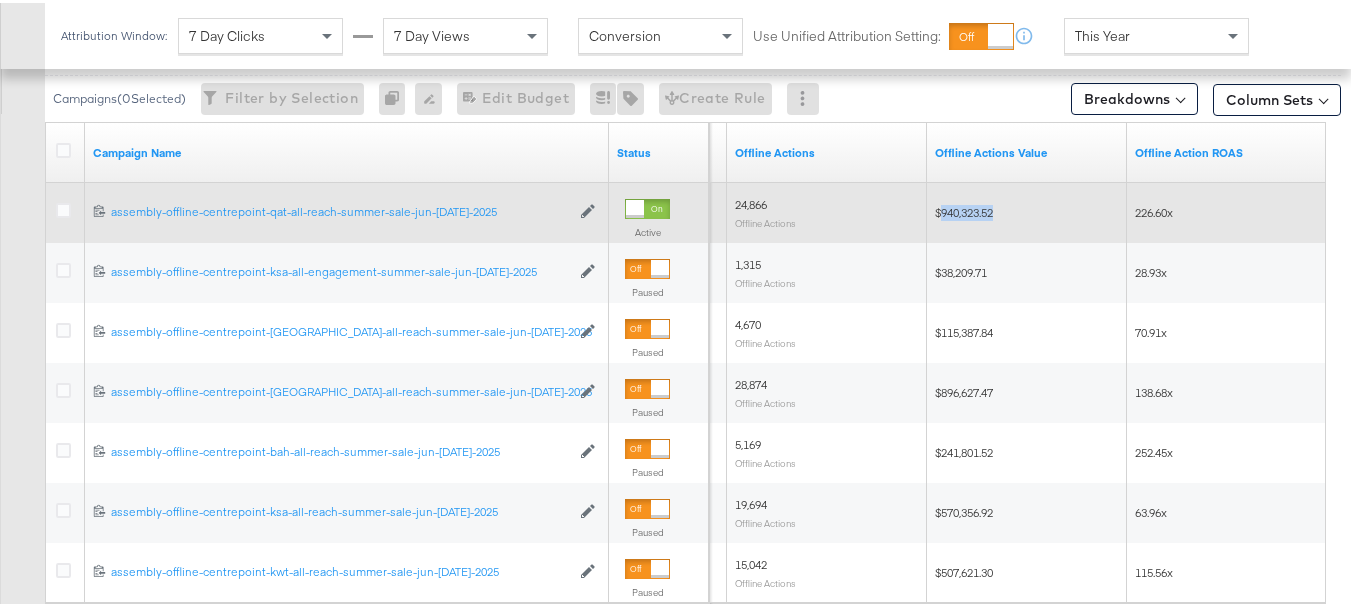 click on "$940,323.52" at bounding box center [964, 209] 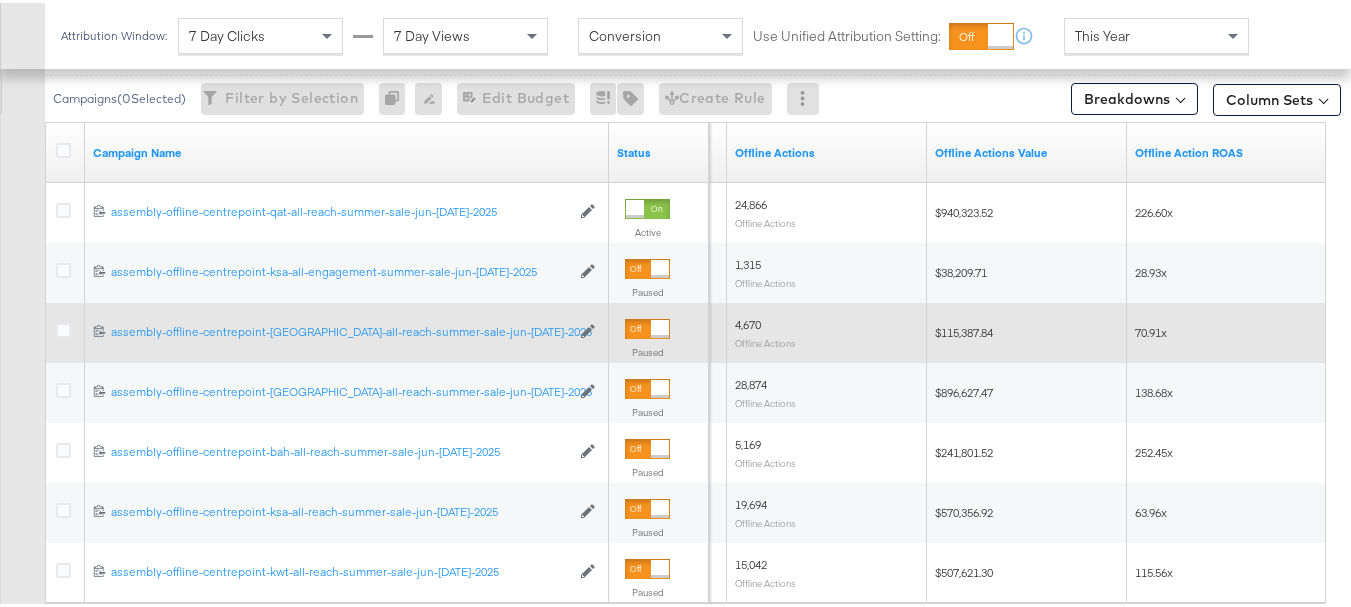 click on "$115,387.84" at bounding box center (964, 329) 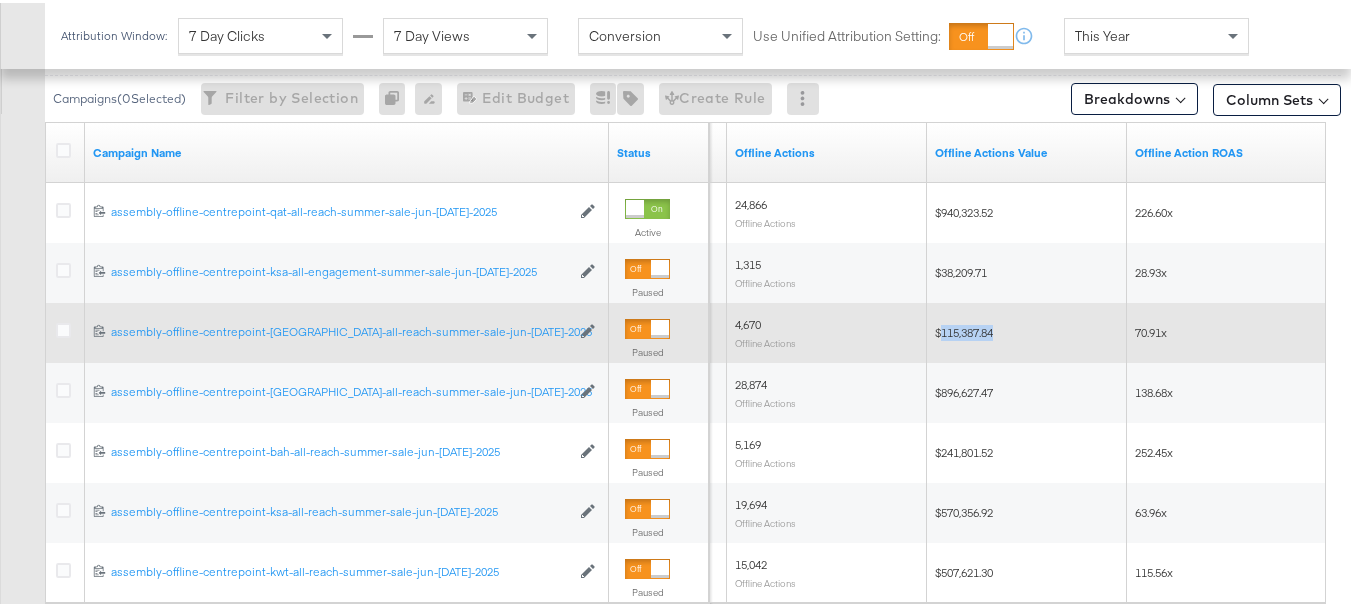 click on "$115,387.84" at bounding box center (964, 329) 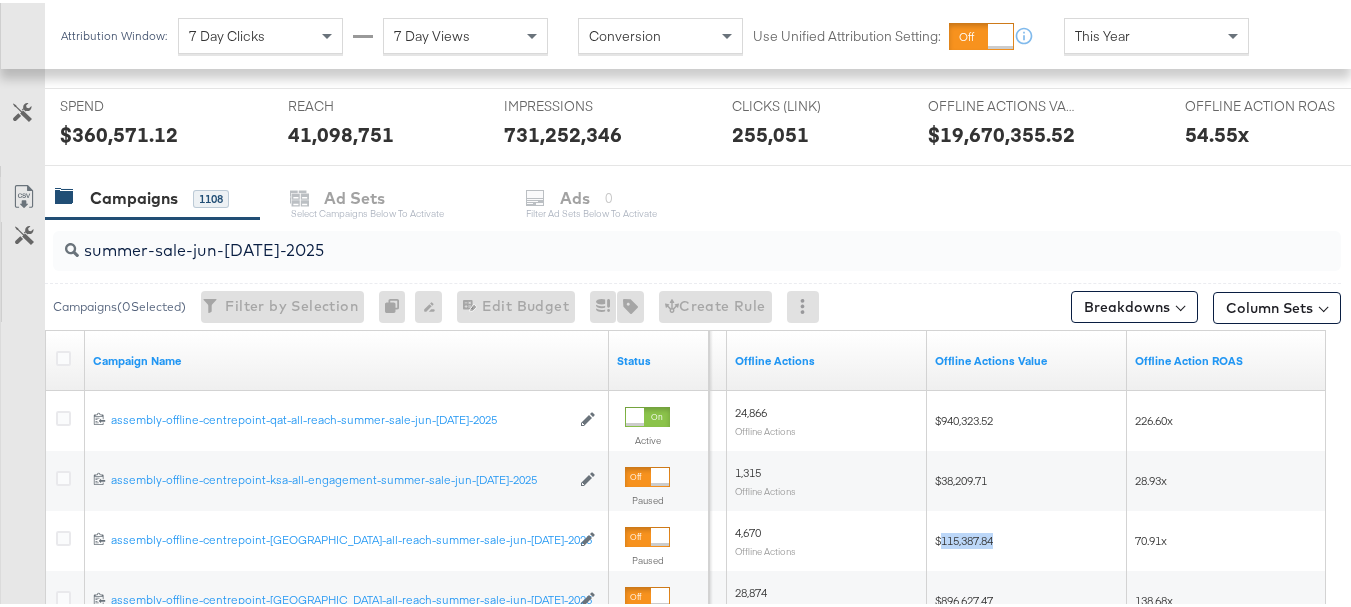 scroll, scrollTop: 550, scrollLeft: 0, axis: vertical 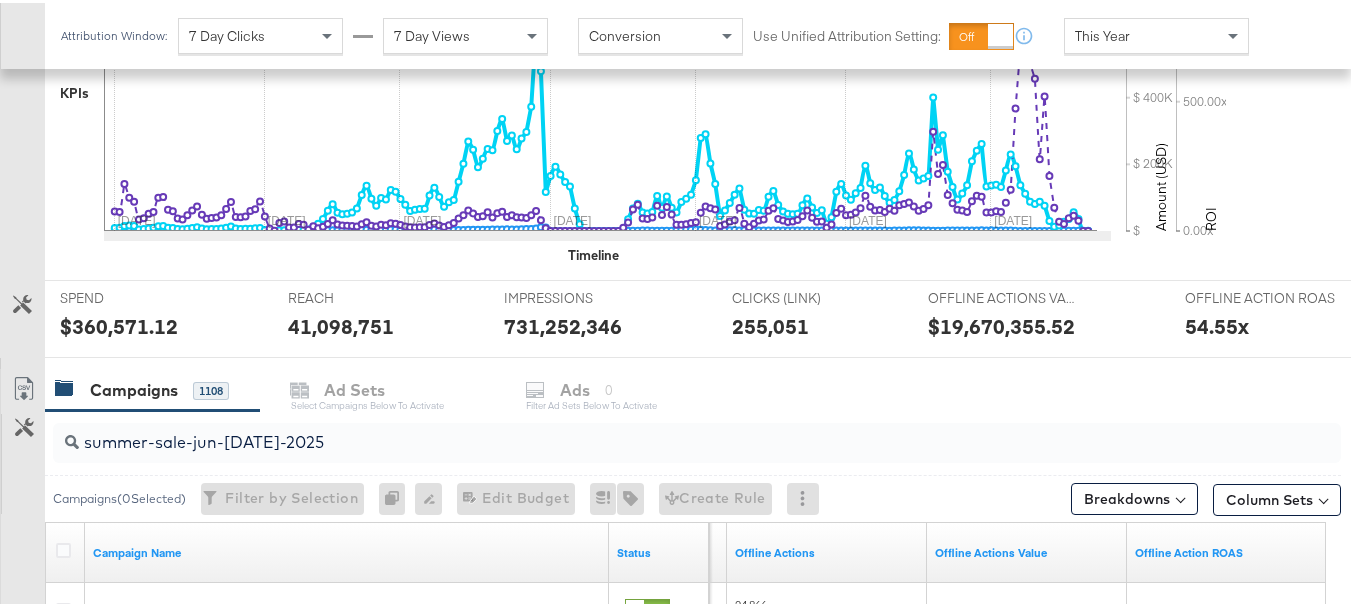 click on "summer-sale-jun-[DATE]-2025" at bounding box center [653, 431] 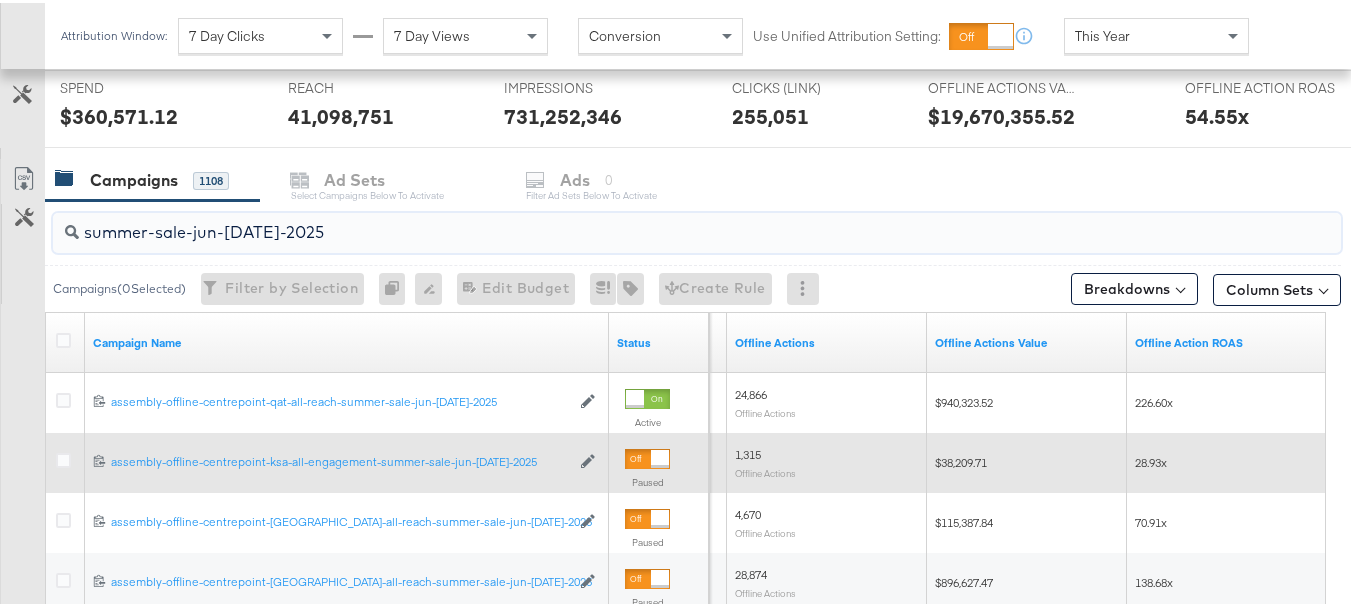 scroll, scrollTop: 850, scrollLeft: 0, axis: vertical 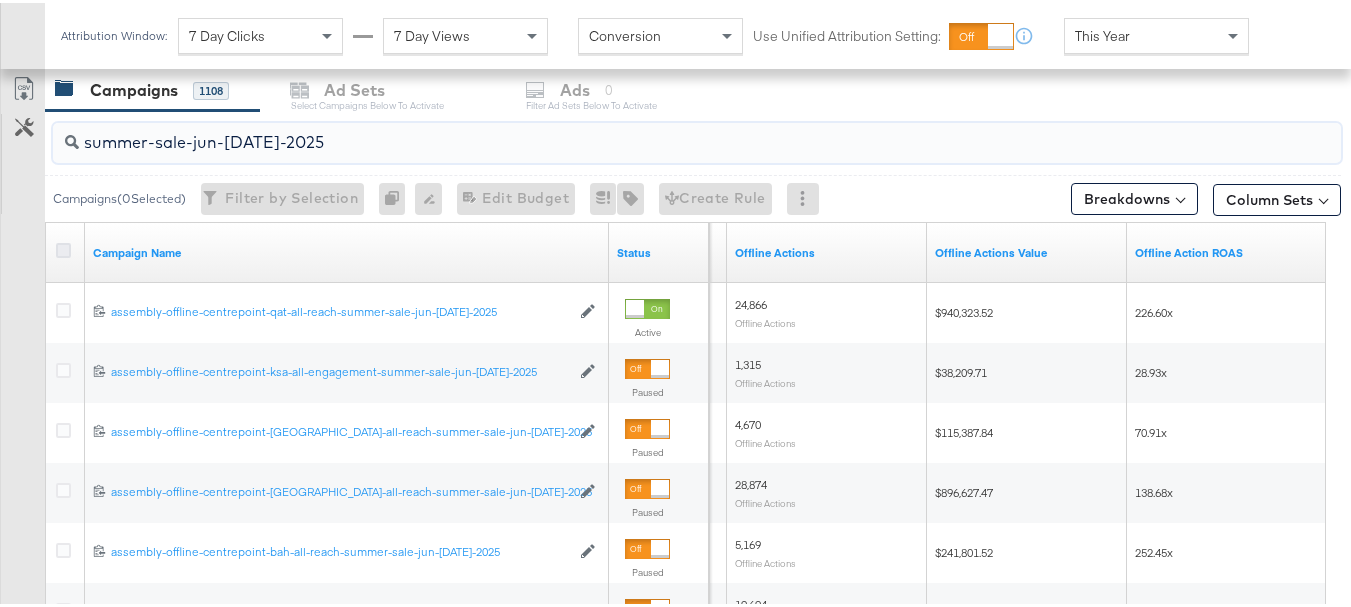 click at bounding box center [63, 247] 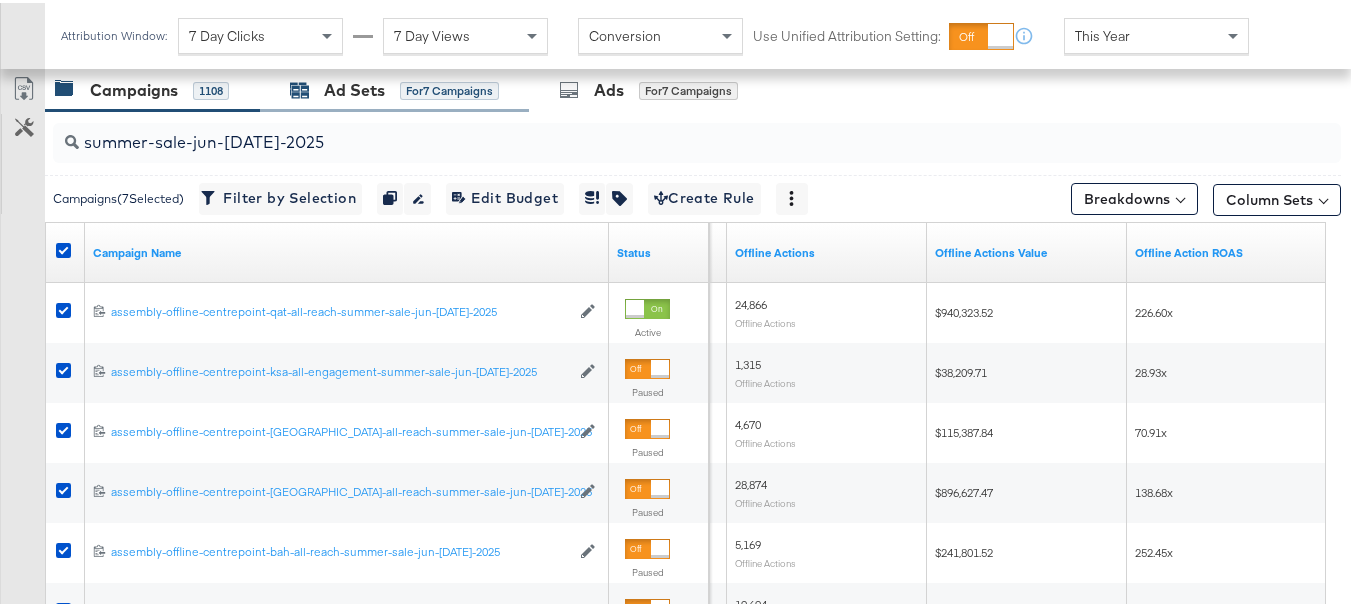 click on "Ad Sets" at bounding box center (354, 87) 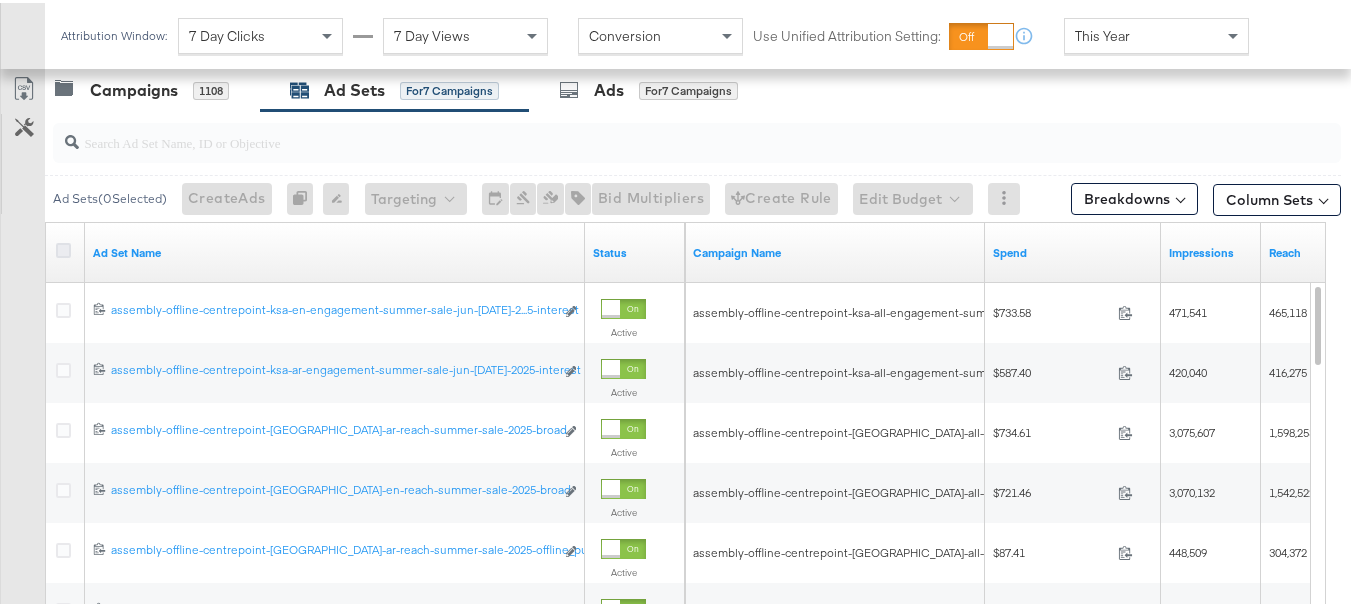 click at bounding box center (63, 247) 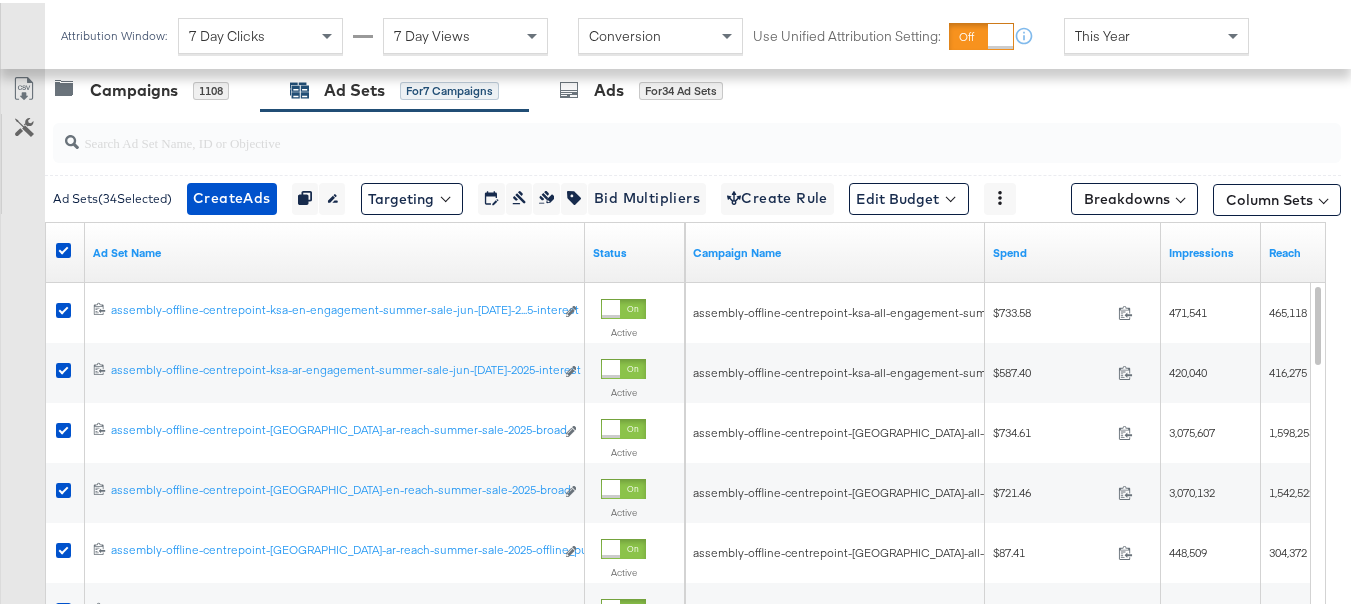 scroll, scrollTop: 750, scrollLeft: 0, axis: vertical 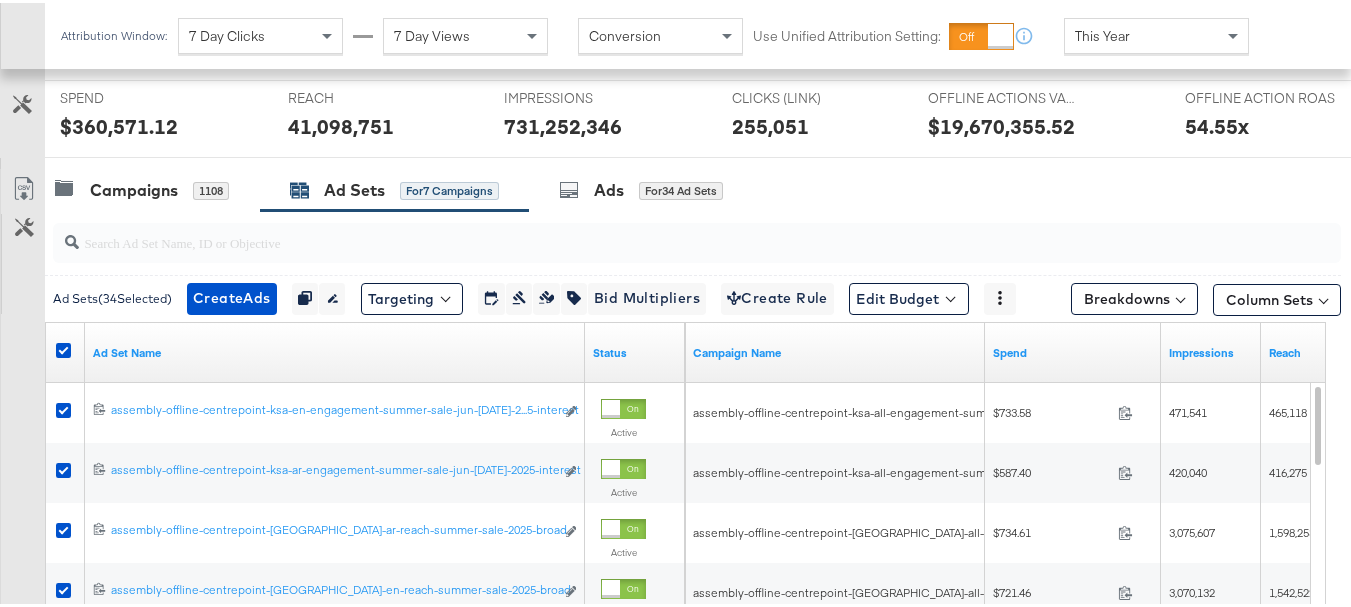 click at bounding box center [66, 350] 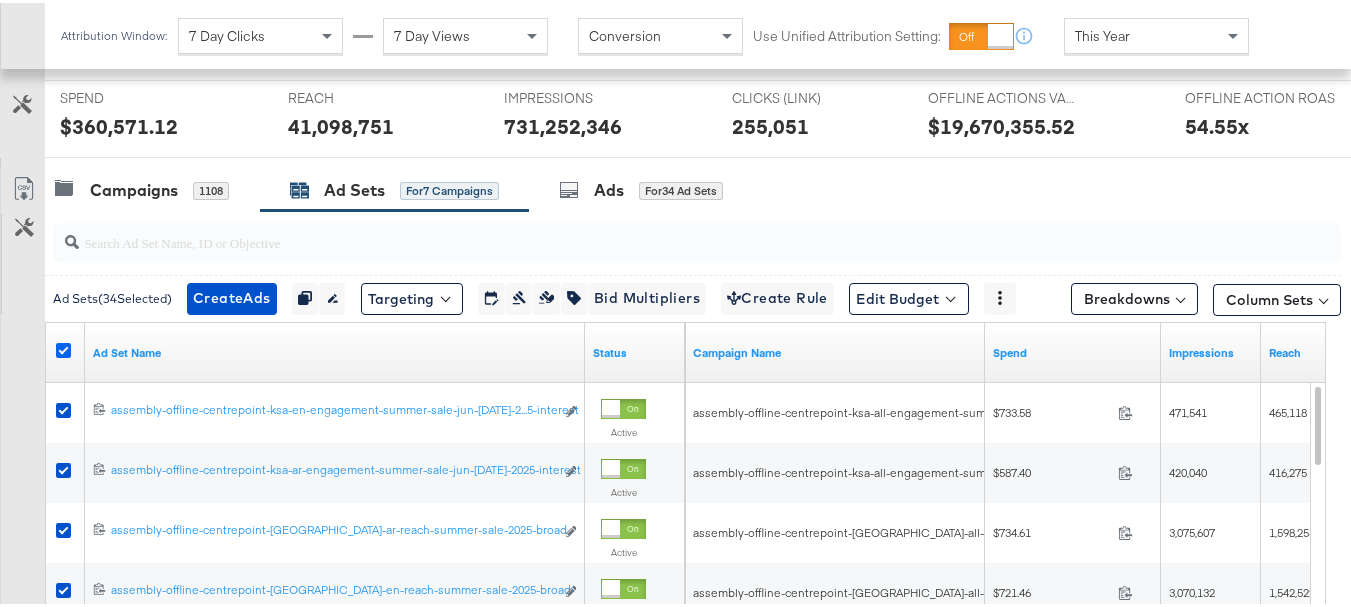 click at bounding box center (63, 347) 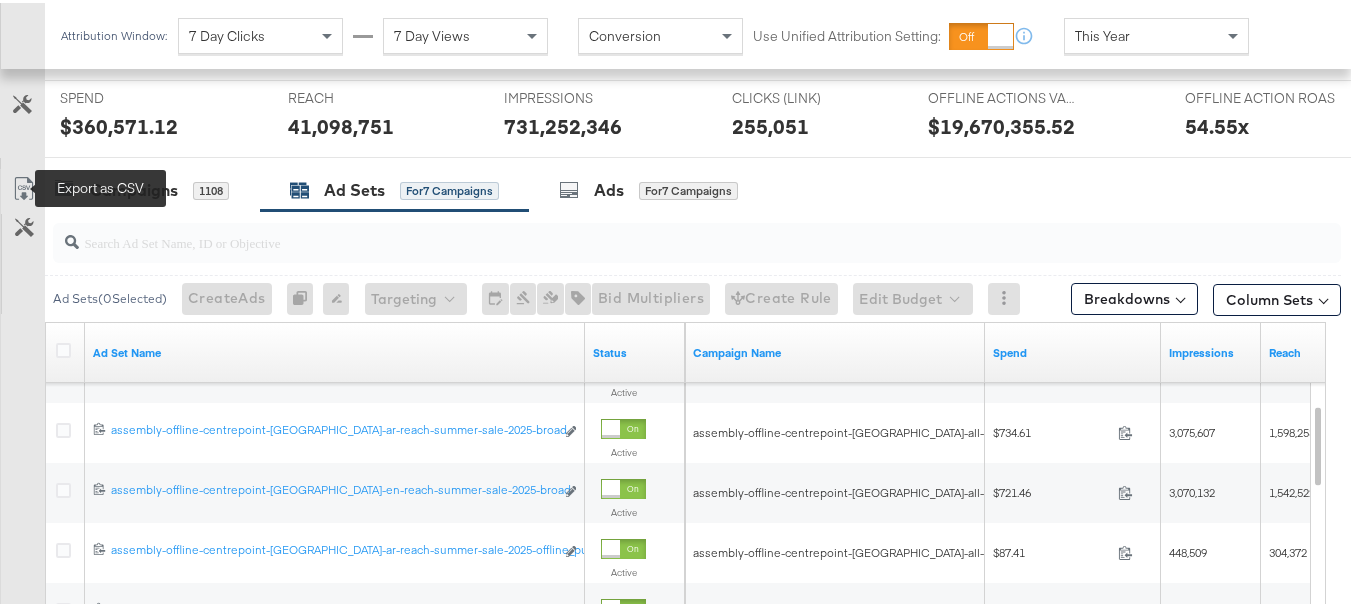 click 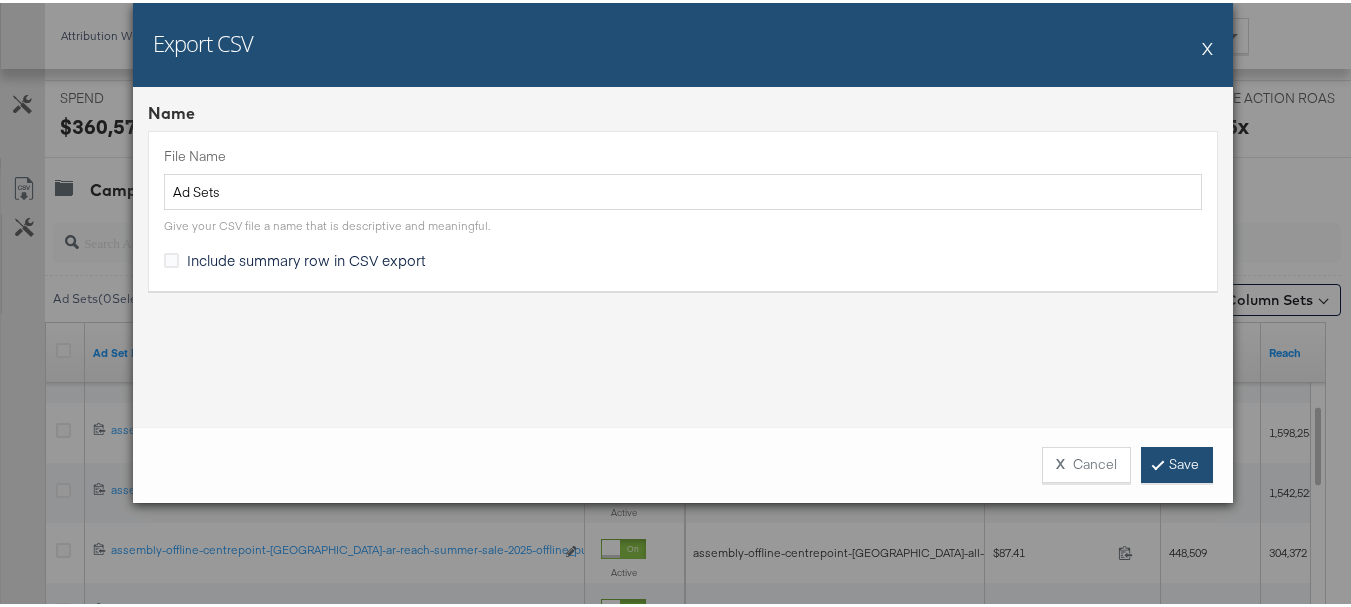 click on "Save" at bounding box center (1177, 462) 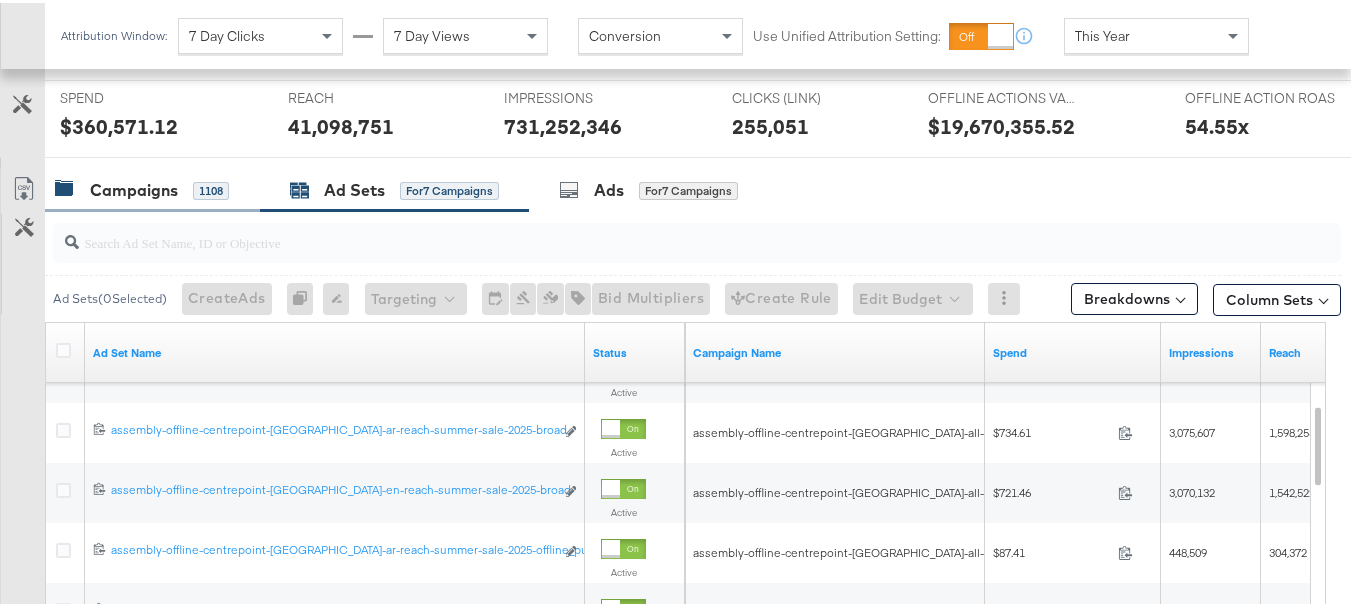 click on "Campaigns 1108" at bounding box center [142, 187] 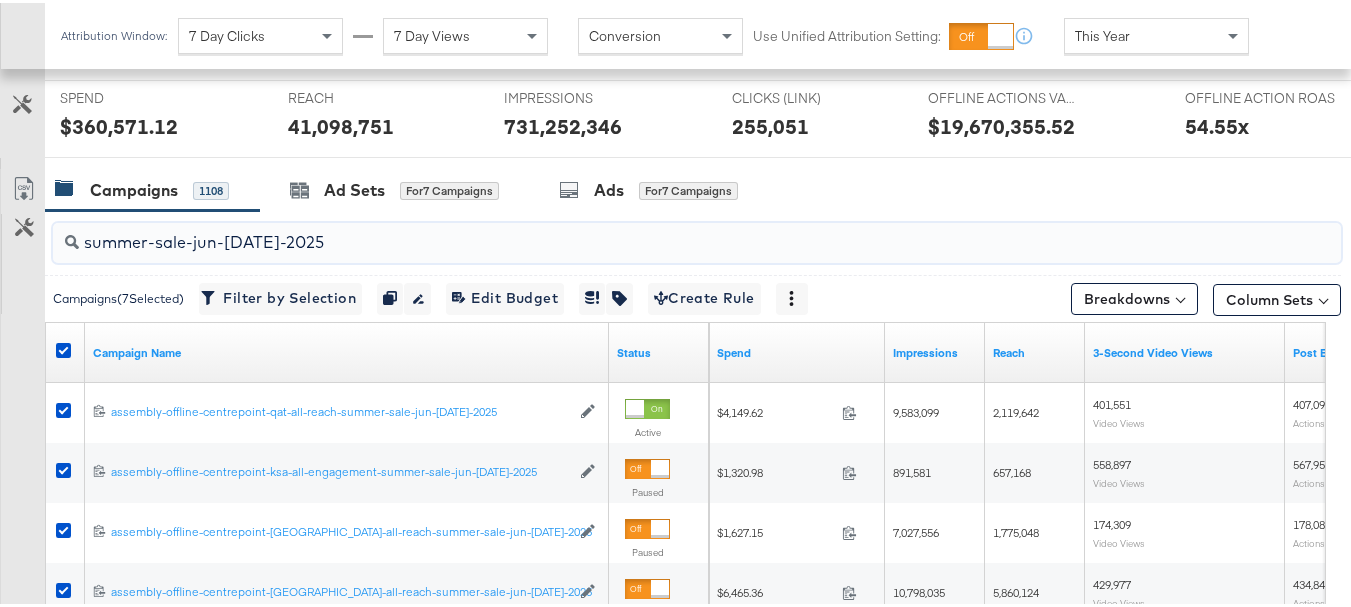 click on "summer-sale-jun-[DATE]-2025" at bounding box center [653, 231] 